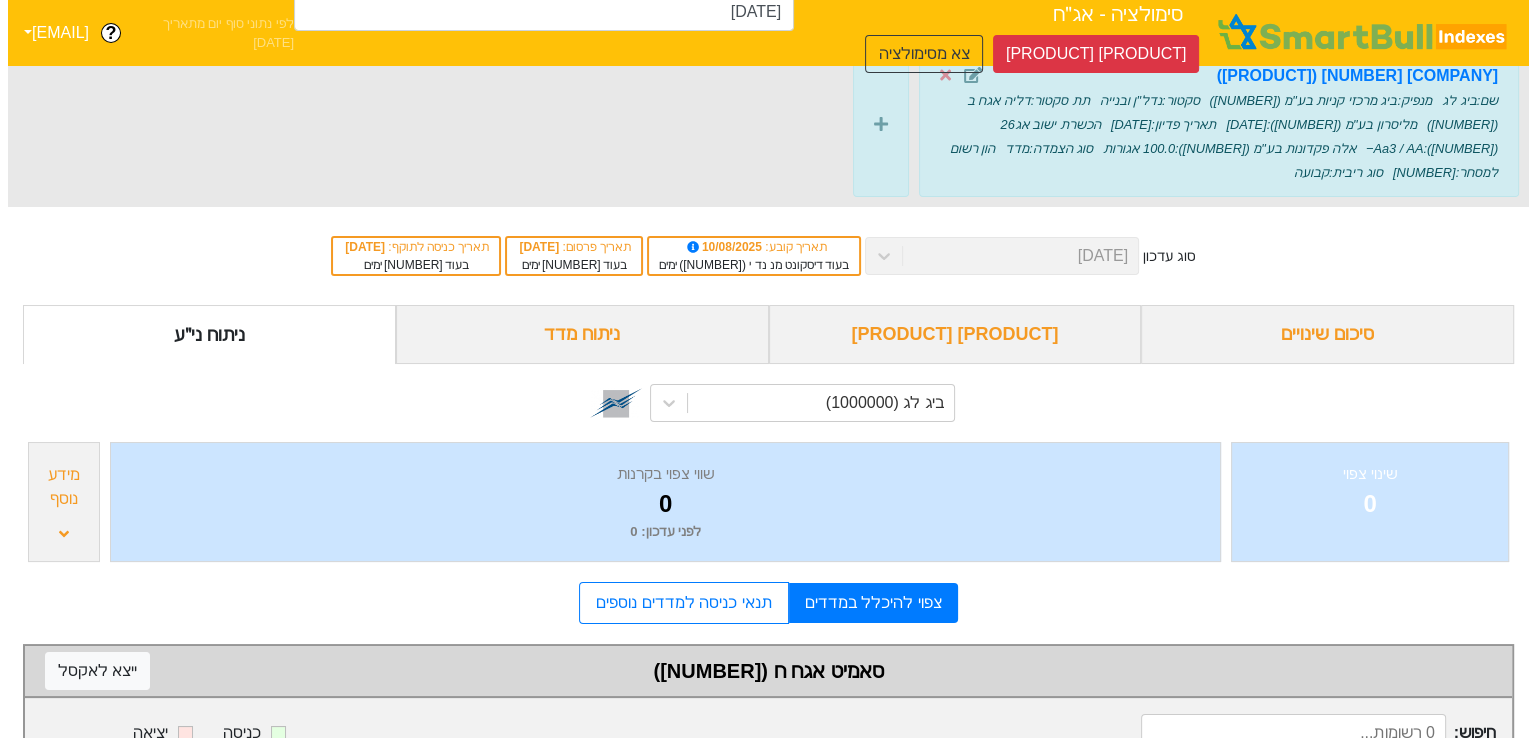 scroll, scrollTop: 0, scrollLeft: 0, axis: both 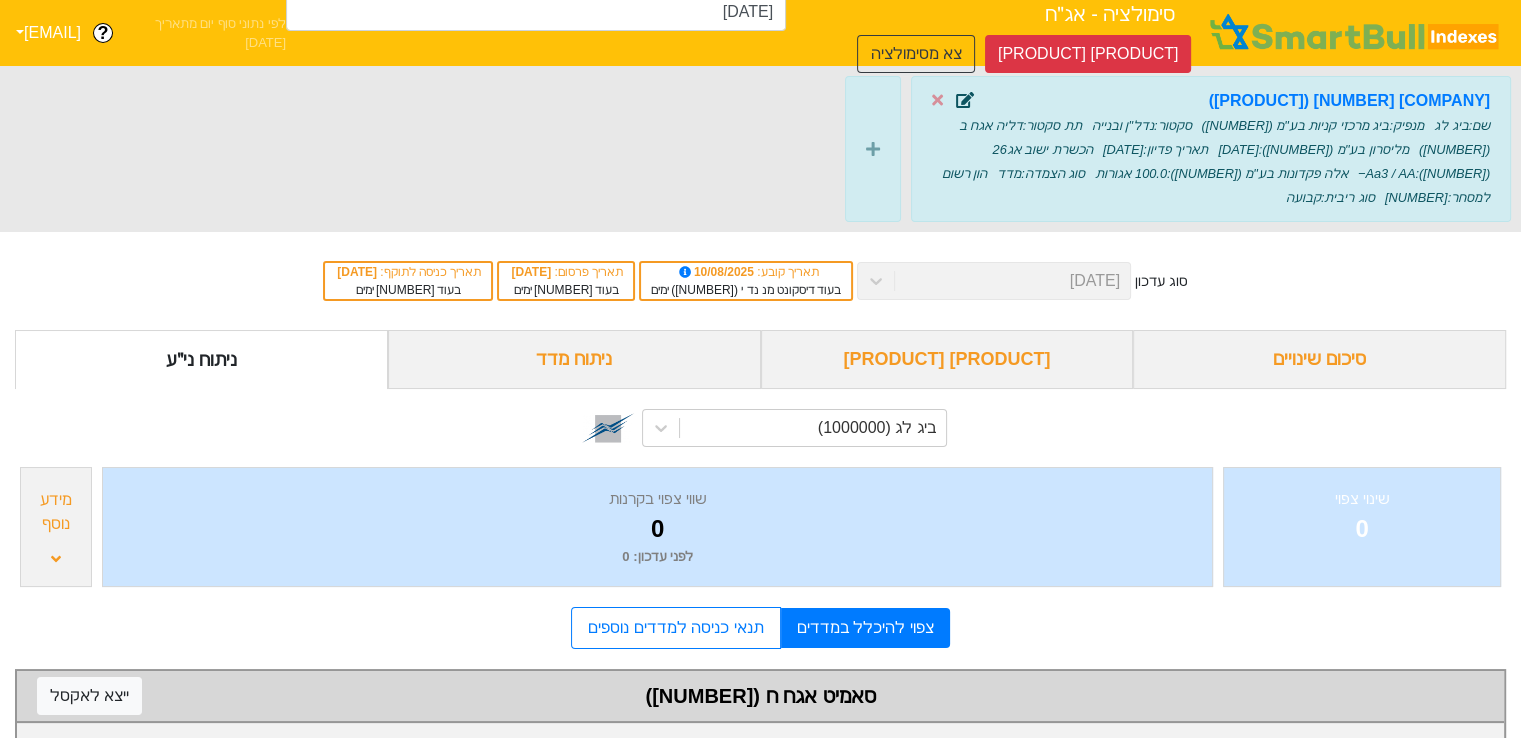 click 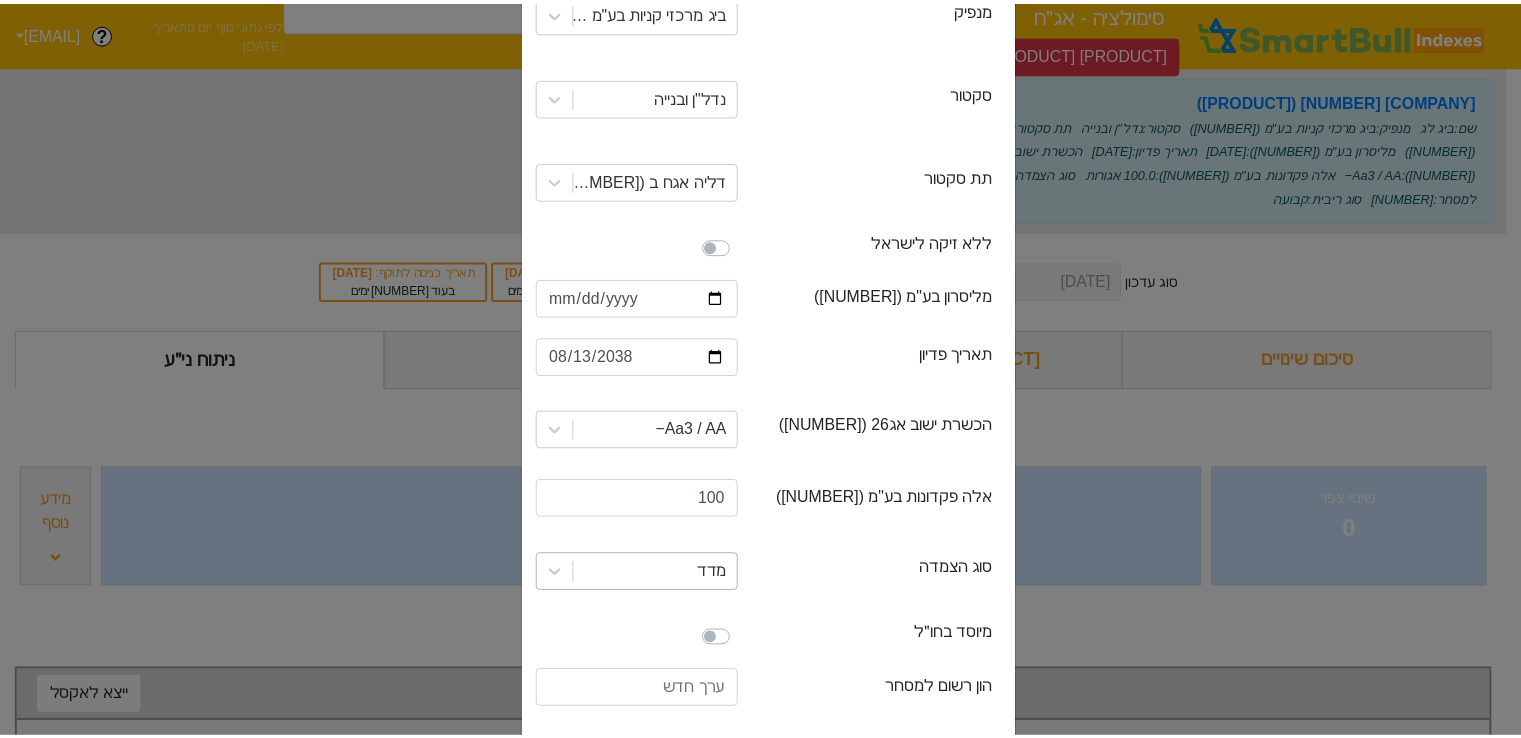 scroll, scrollTop: 394, scrollLeft: 0, axis: vertical 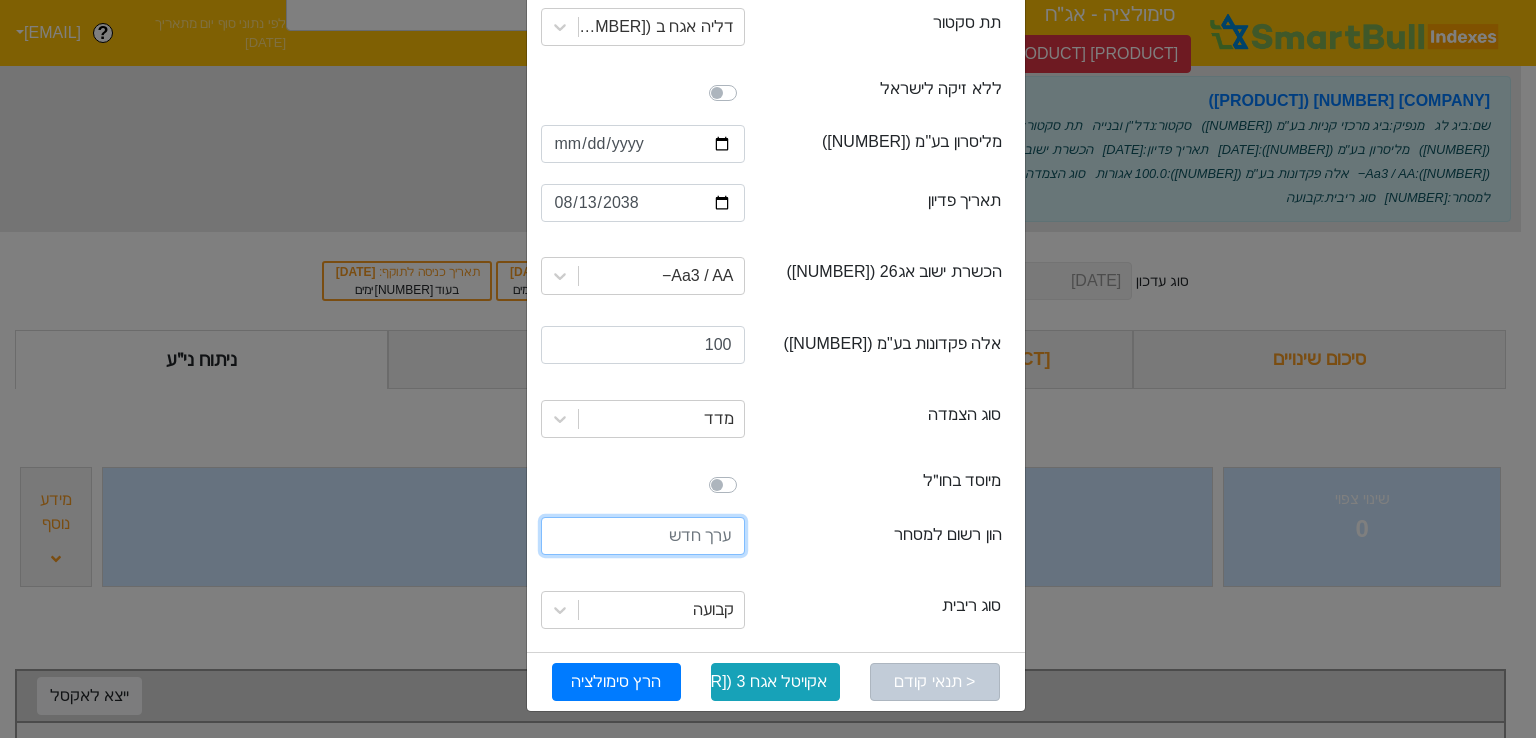 click on "[NUMBER]" at bounding box center (643, 536) 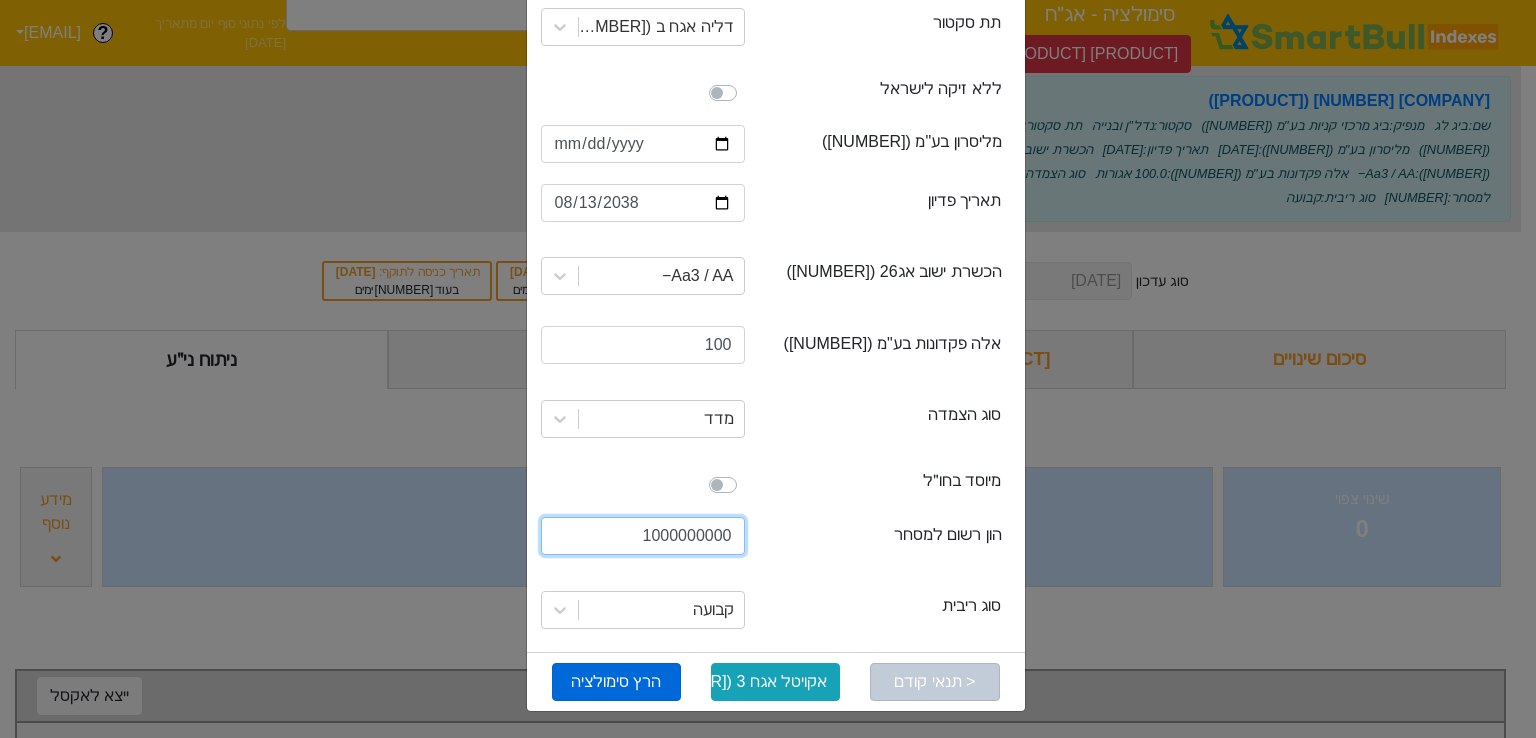 type on "1000000000" 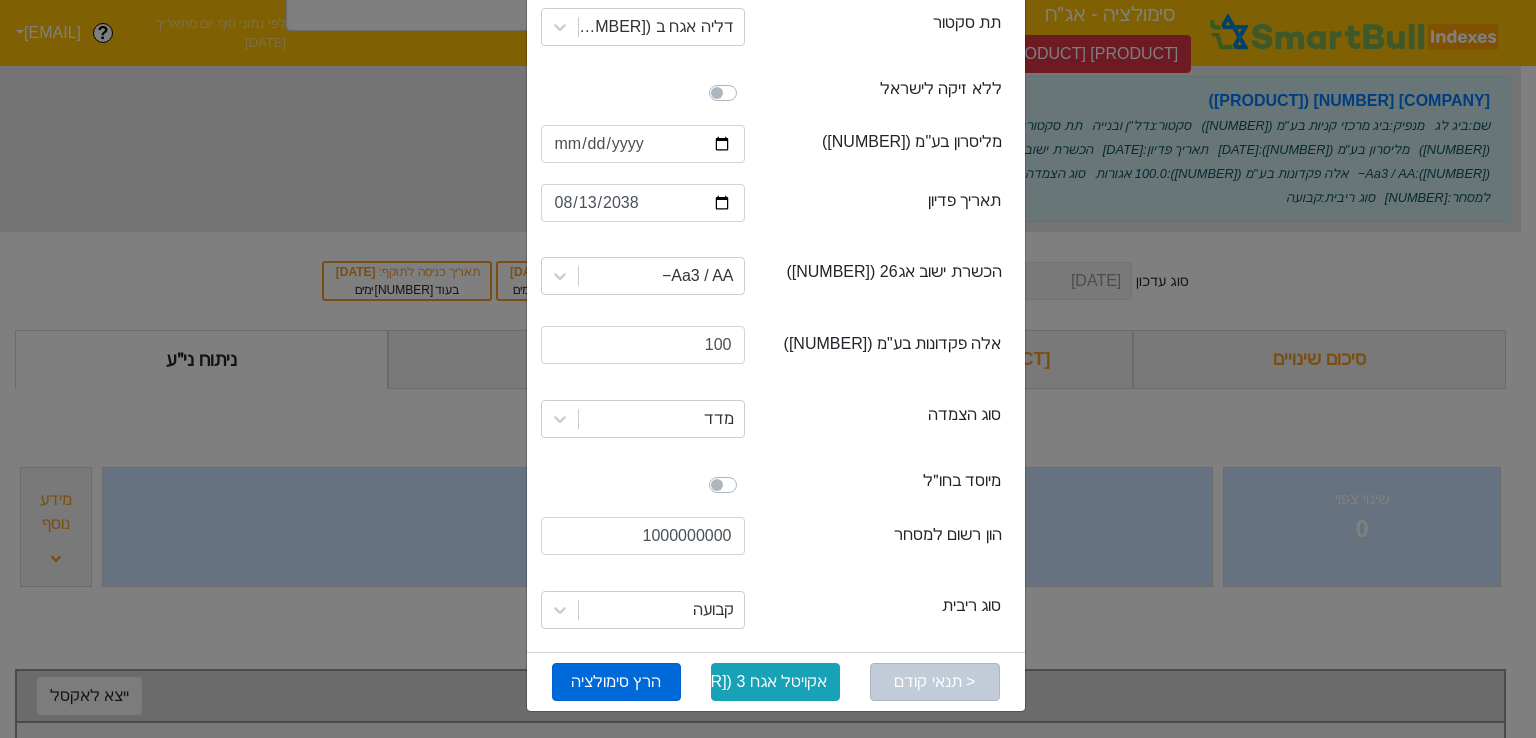 click on "הרץ סימולציה" at bounding box center (616, 682) 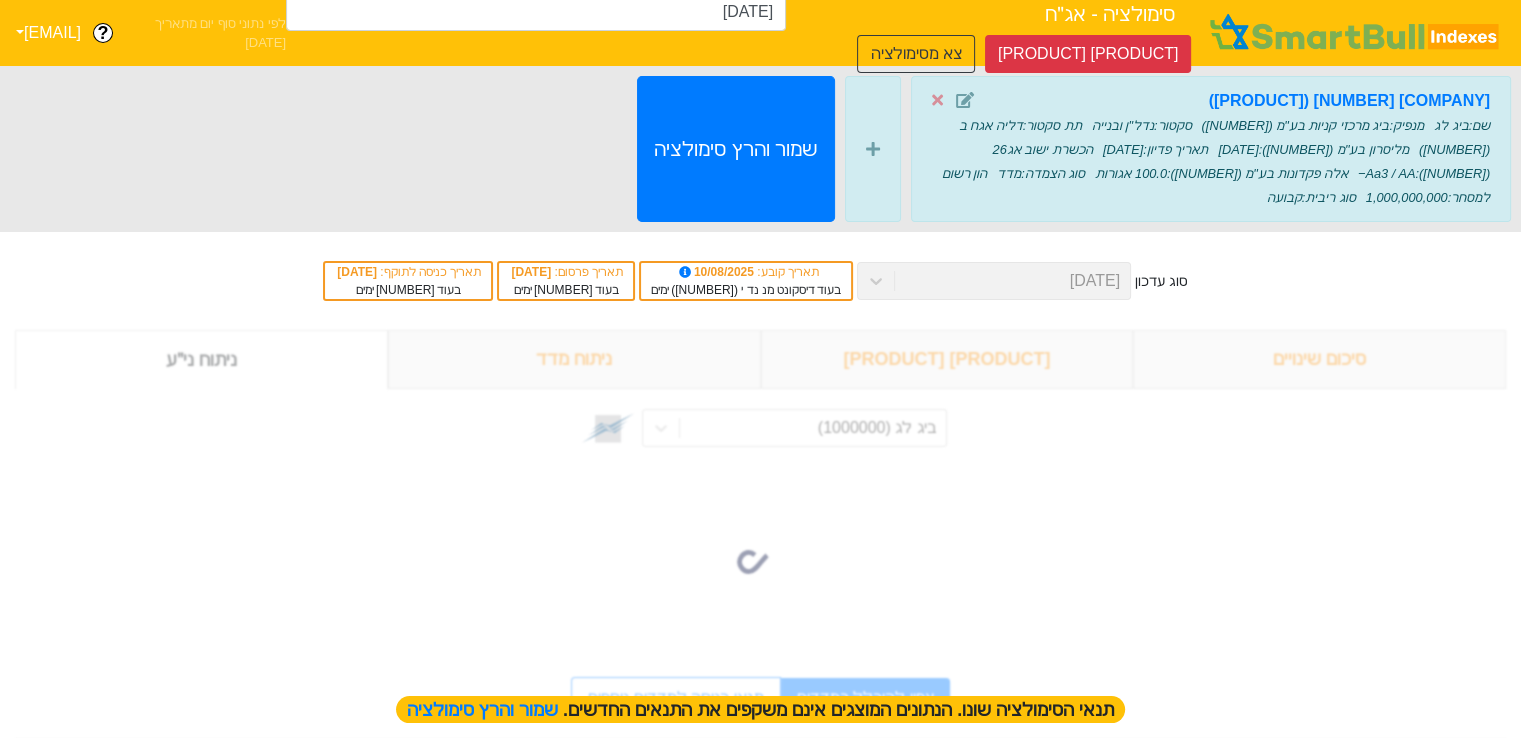type on "[DATE]" 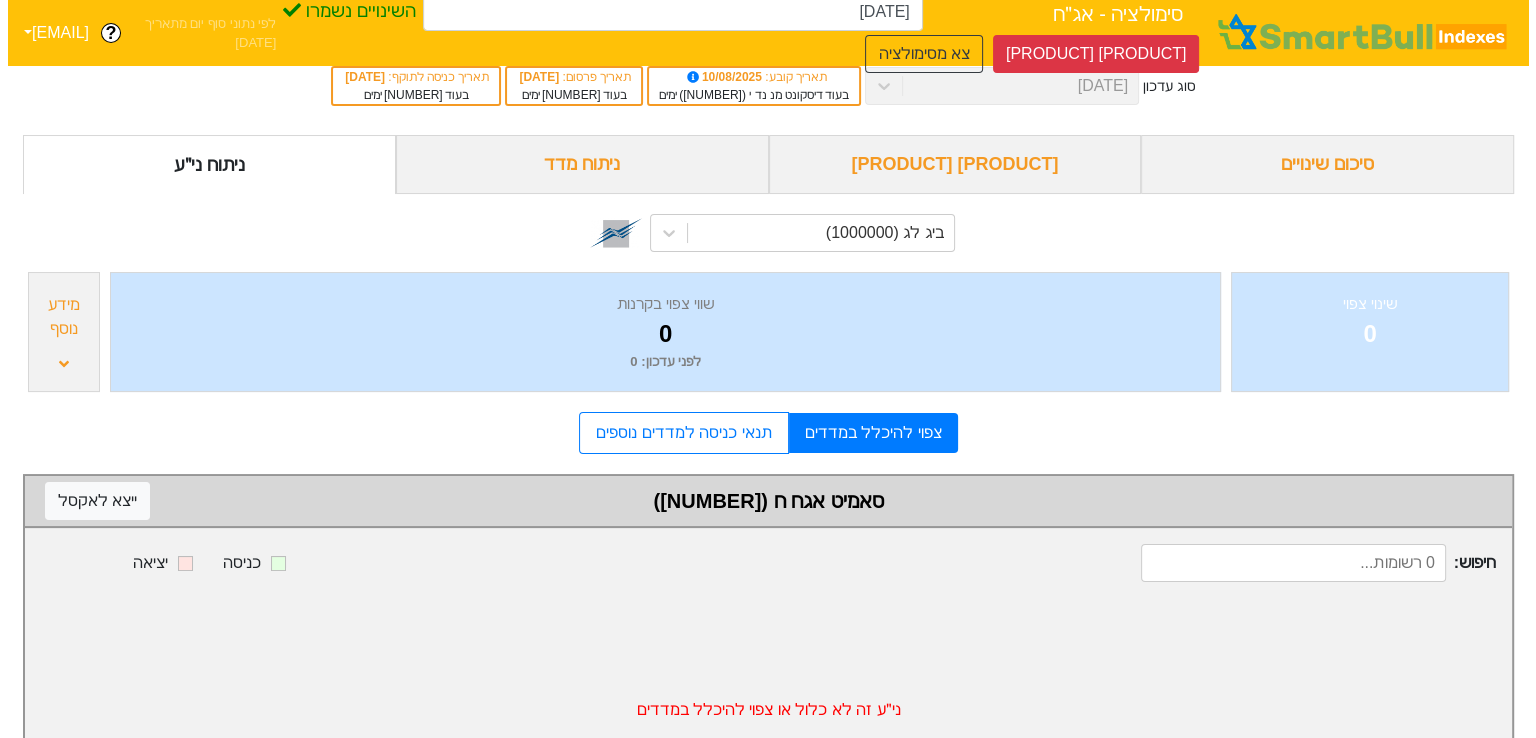 scroll, scrollTop: 0, scrollLeft: 0, axis: both 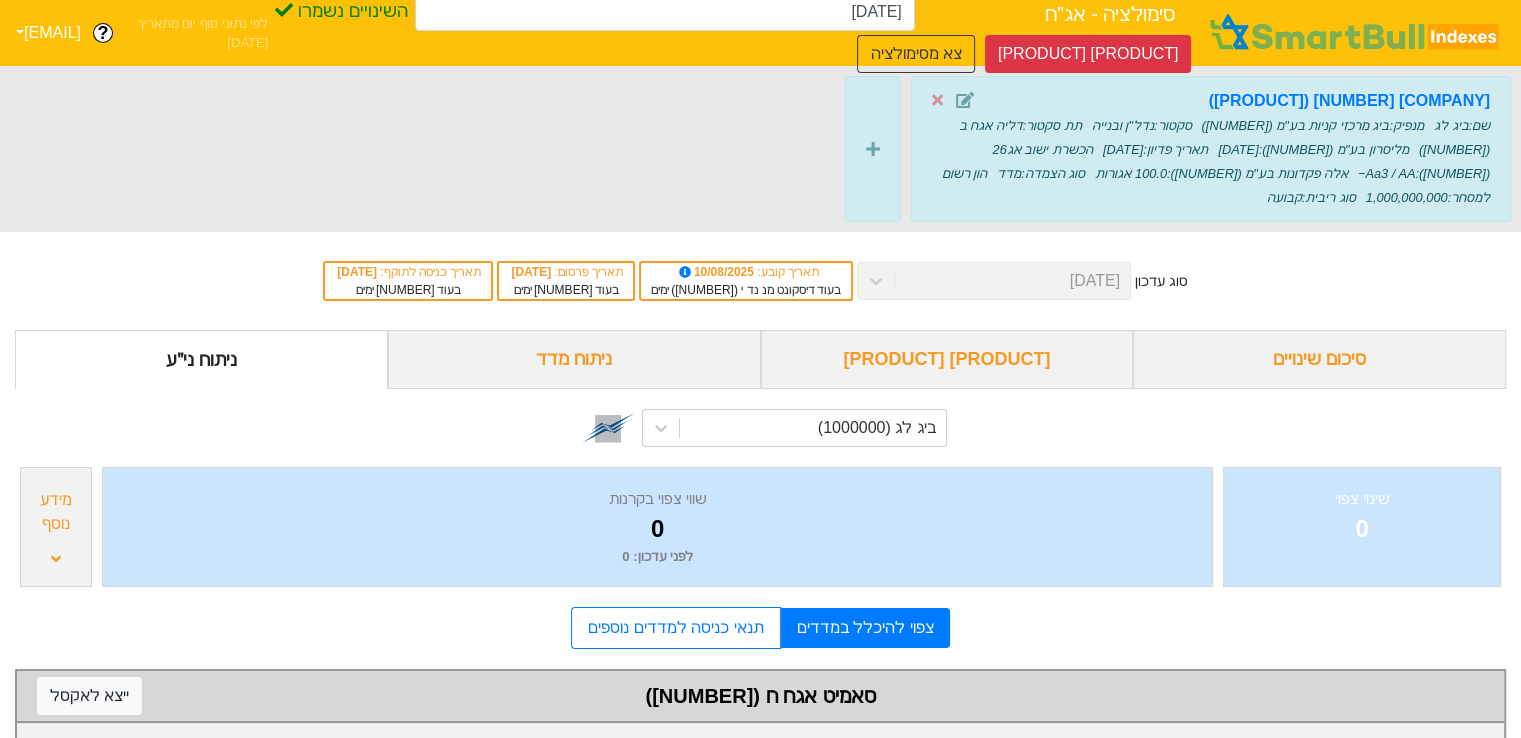 click on "ירושליםהנפ נד17 ([NUMBER])" at bounding box center (760, 281) 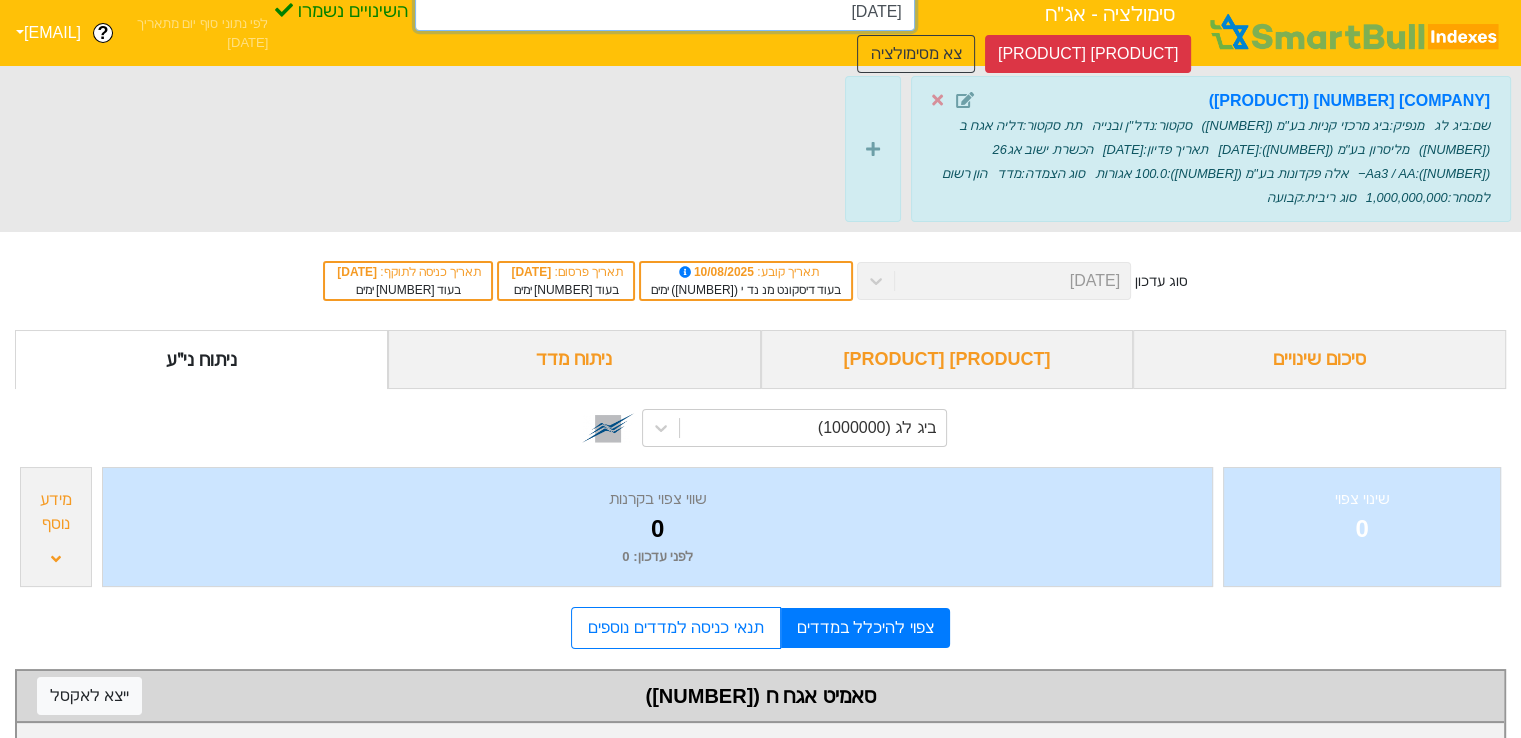 click on "[DATE]" at bounding box center [665, 12] 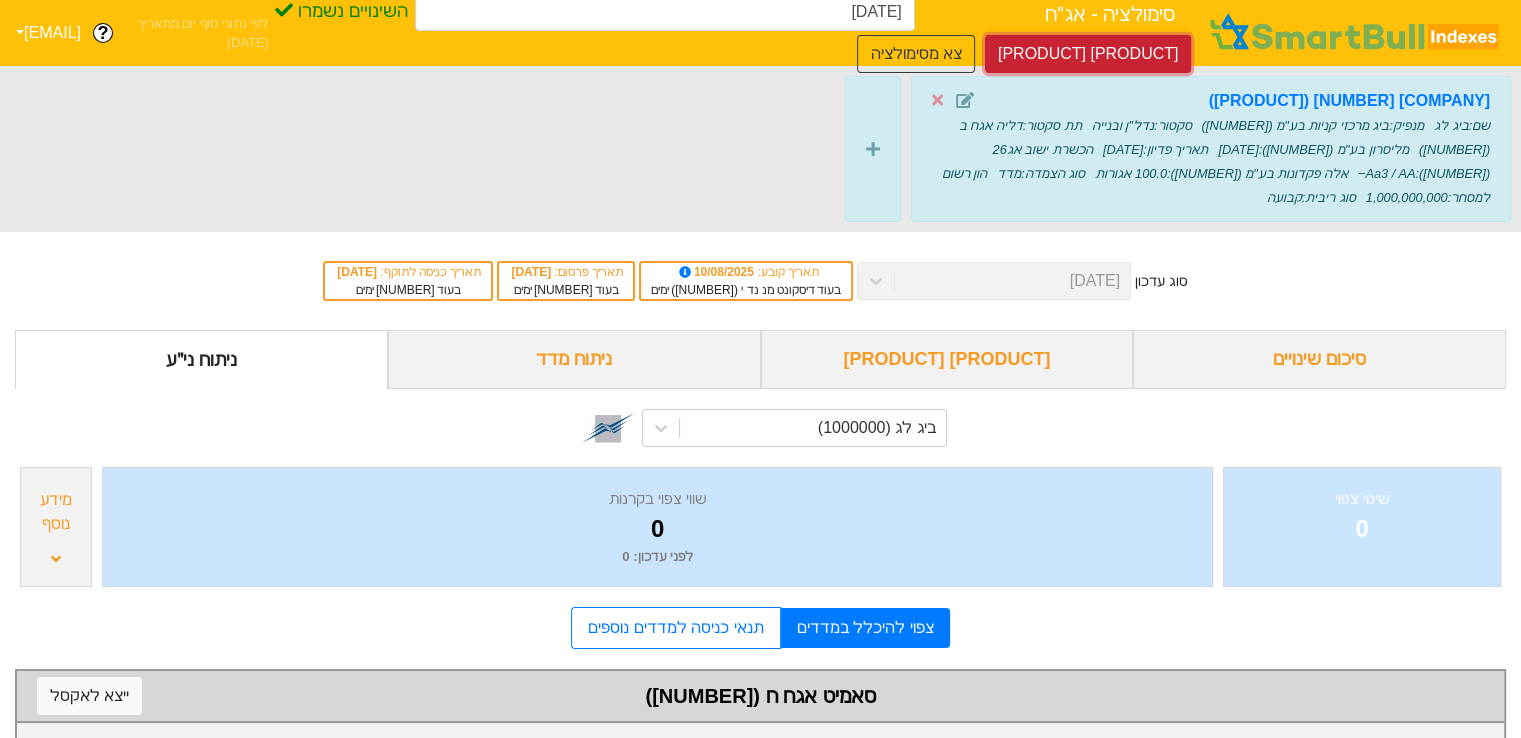 click on "[PRODUCT] [PRODUCT]" at bounding box center [1088, 54] 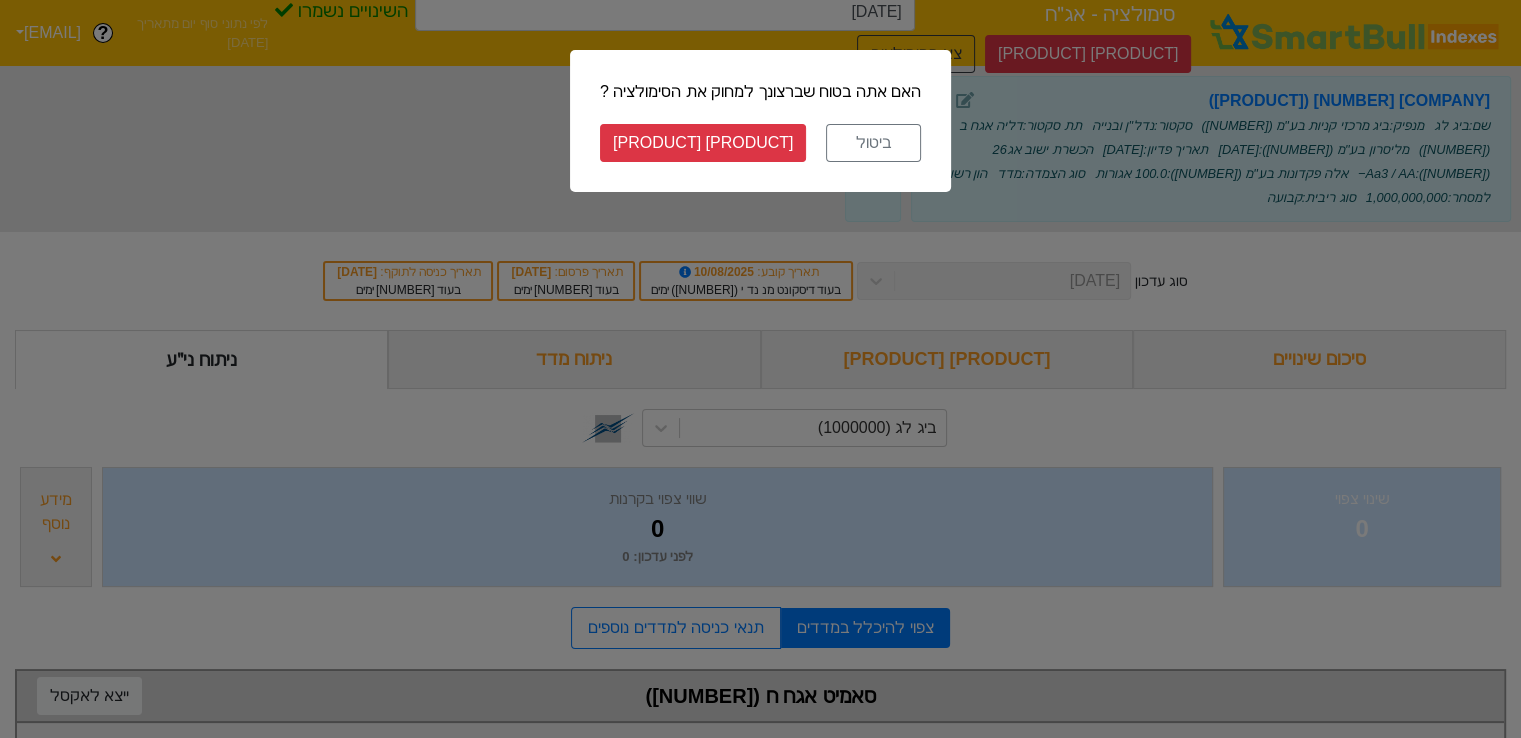 click on "[PRODUCT] [PRODUCT]" at bounding box center [703, 143] 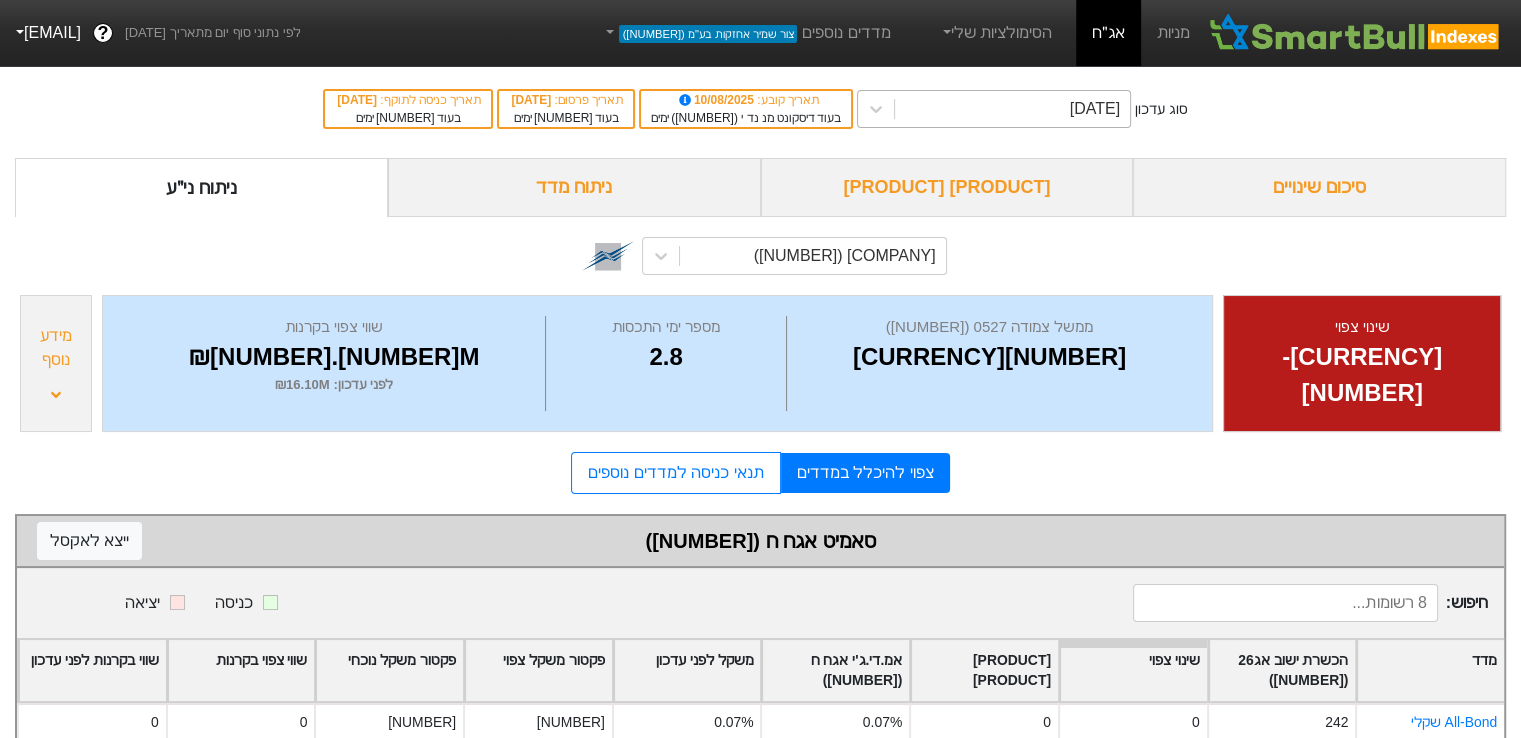click on "[DATE]" at bounding box center [1012, 109] 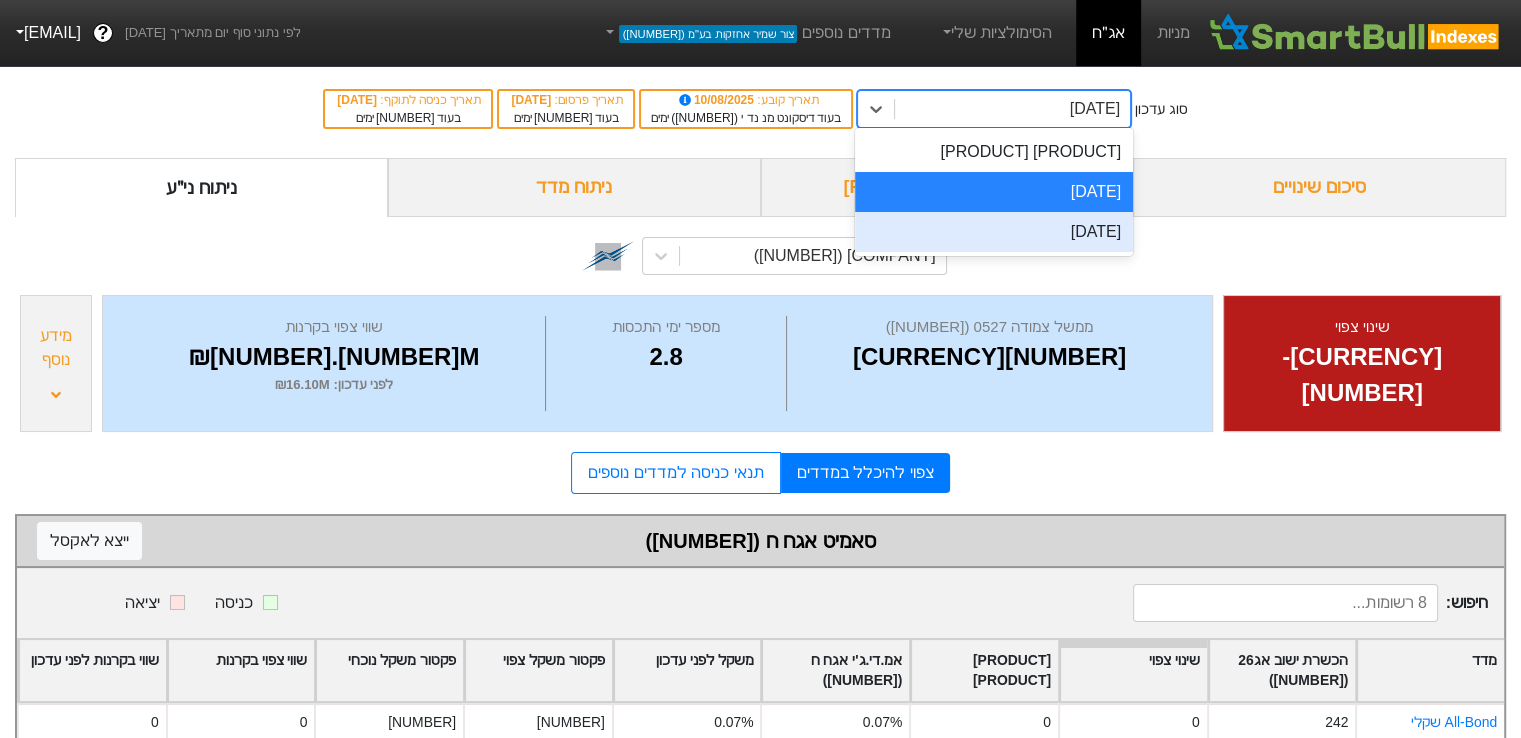 click on "[DATE]" at bounding box center [994, 232] 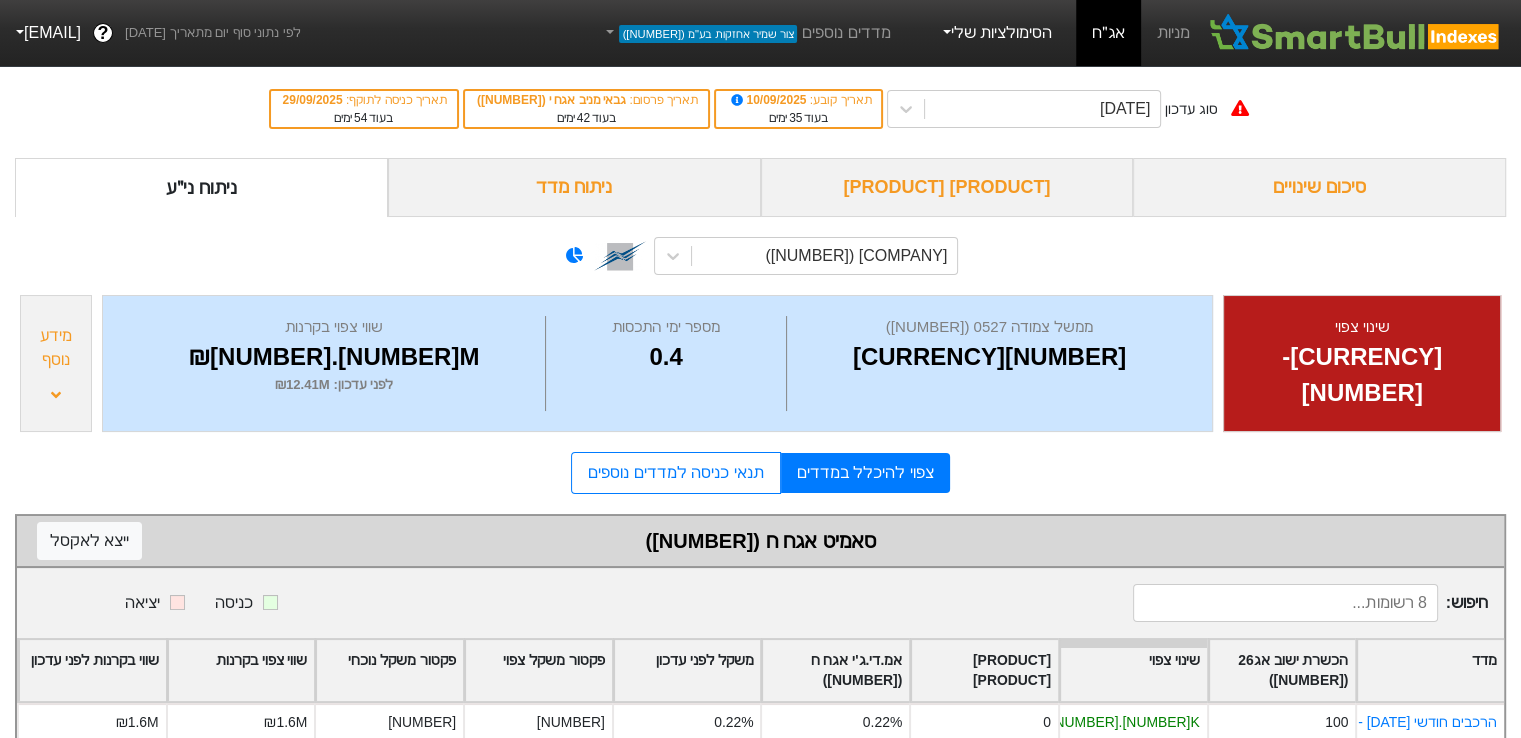 click on "הסימולציות שלי" at bounding box center [996, 33] 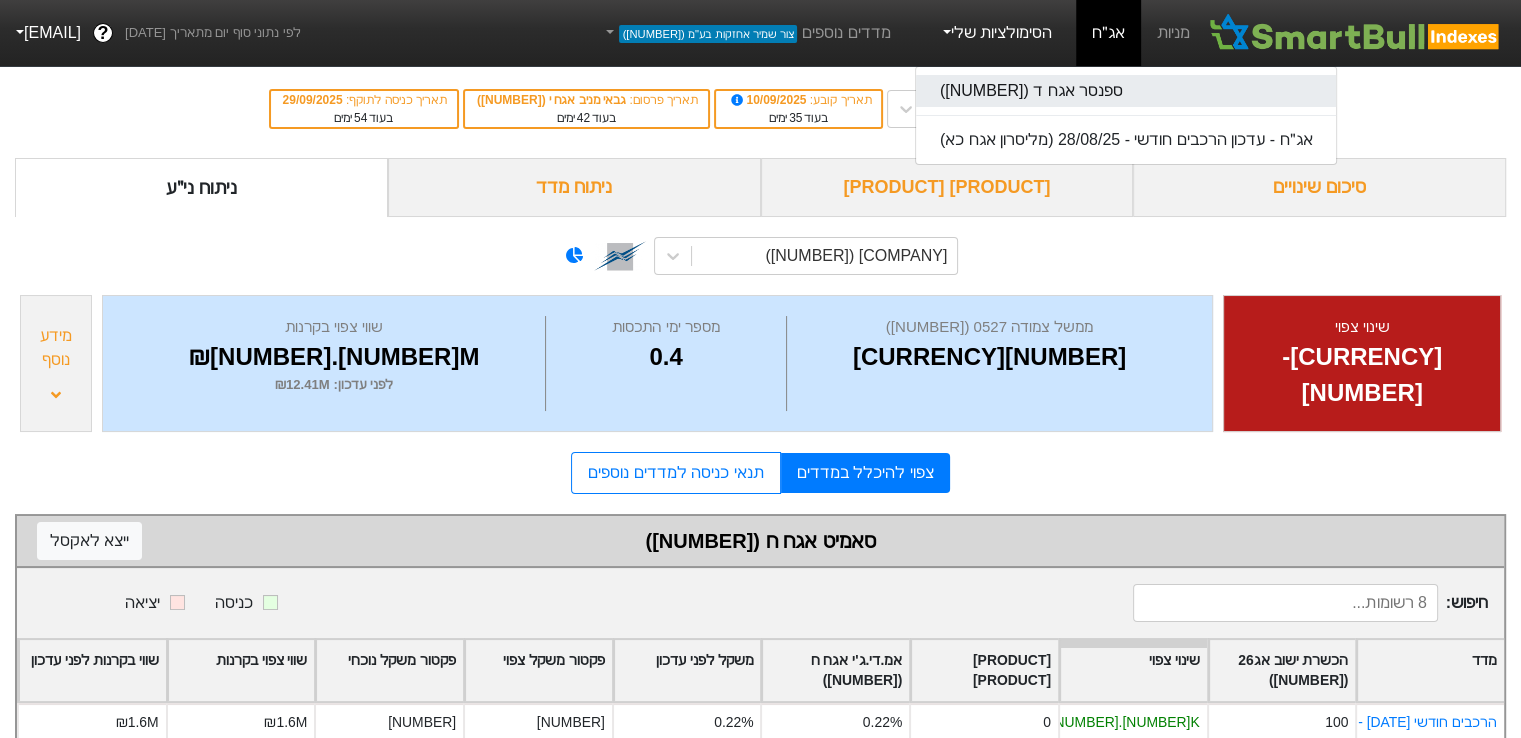 click on "ספנסר     אגח ד ([NUMBER])" at bounding box center (1126, 91) 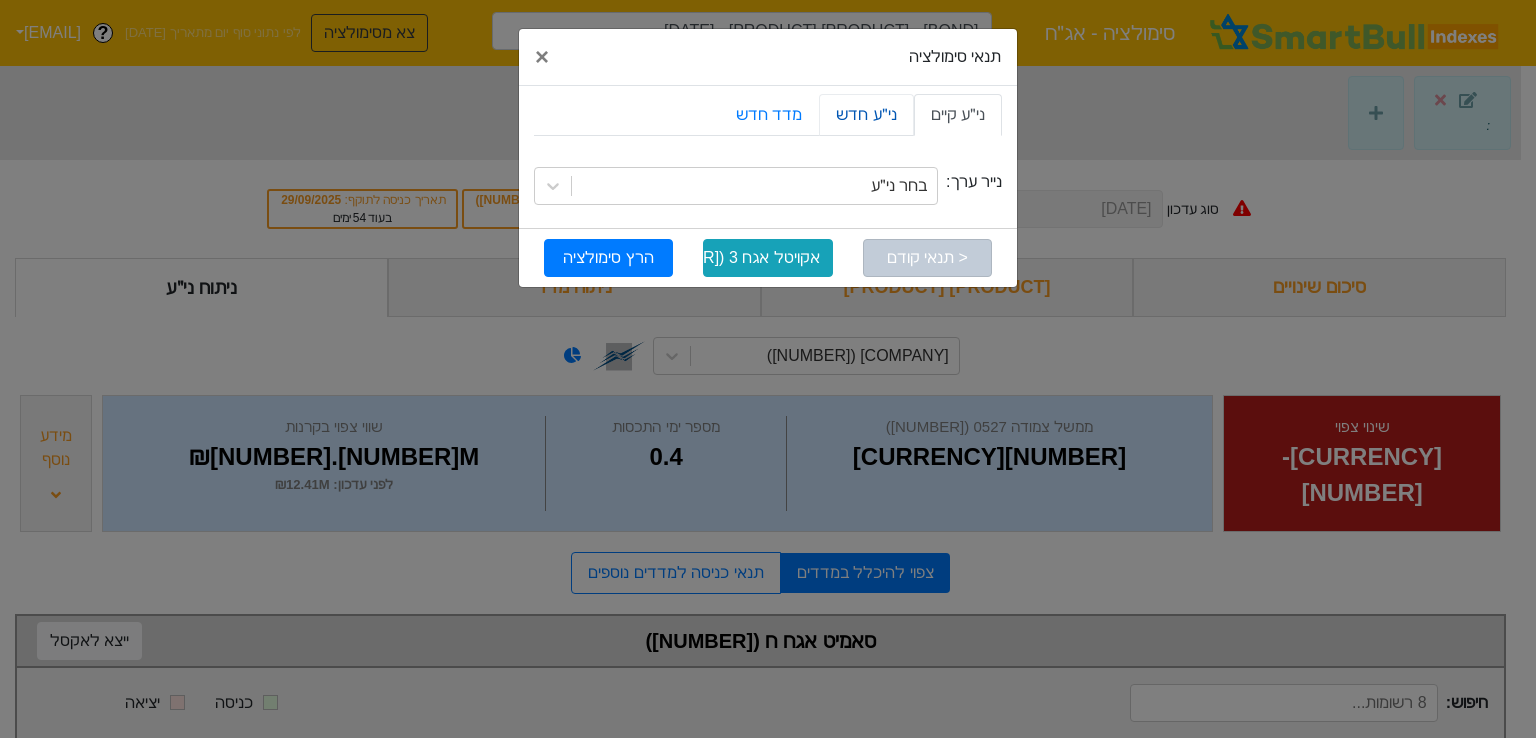click on "ני״ע חדש" at bounding box center (866, 115) 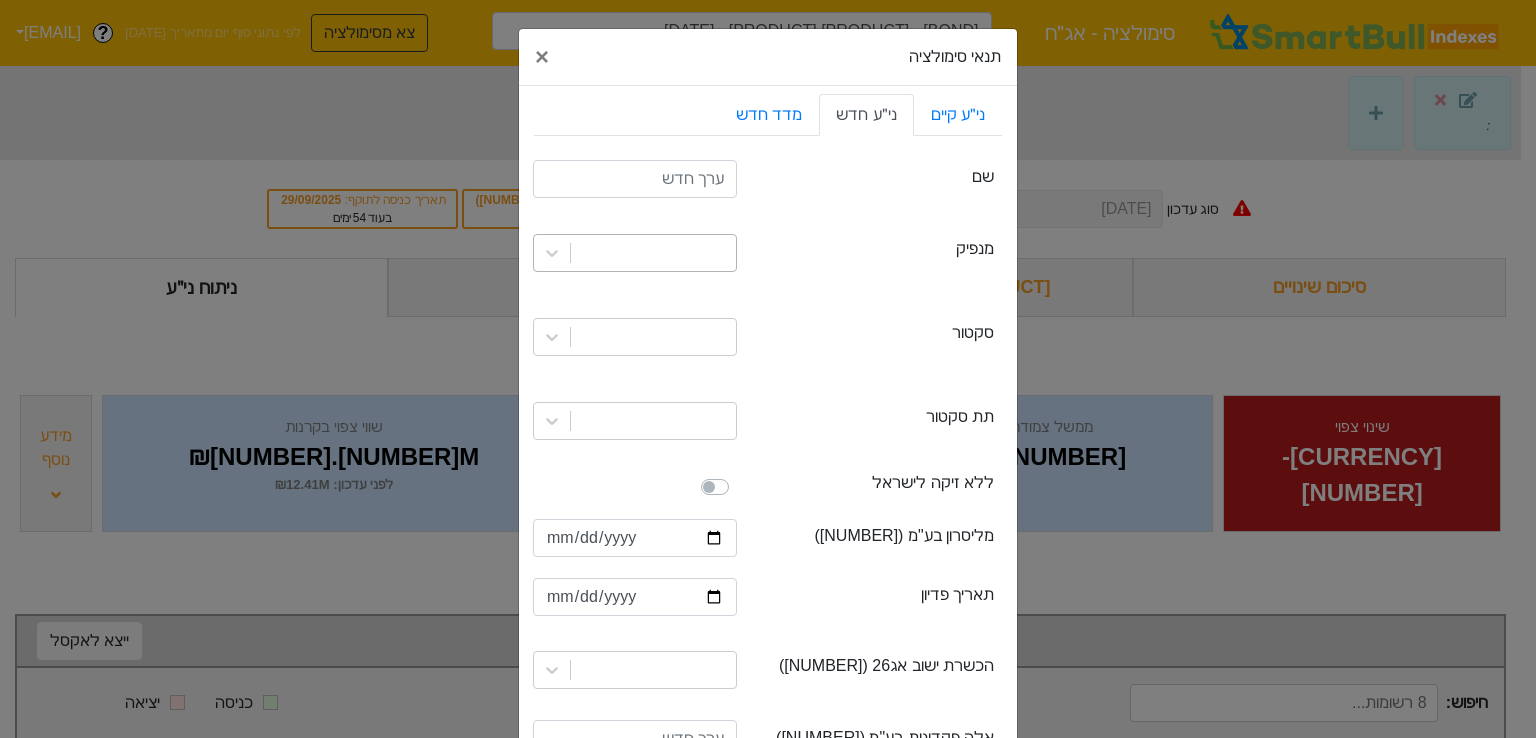 click at bounding box center [653, 253] 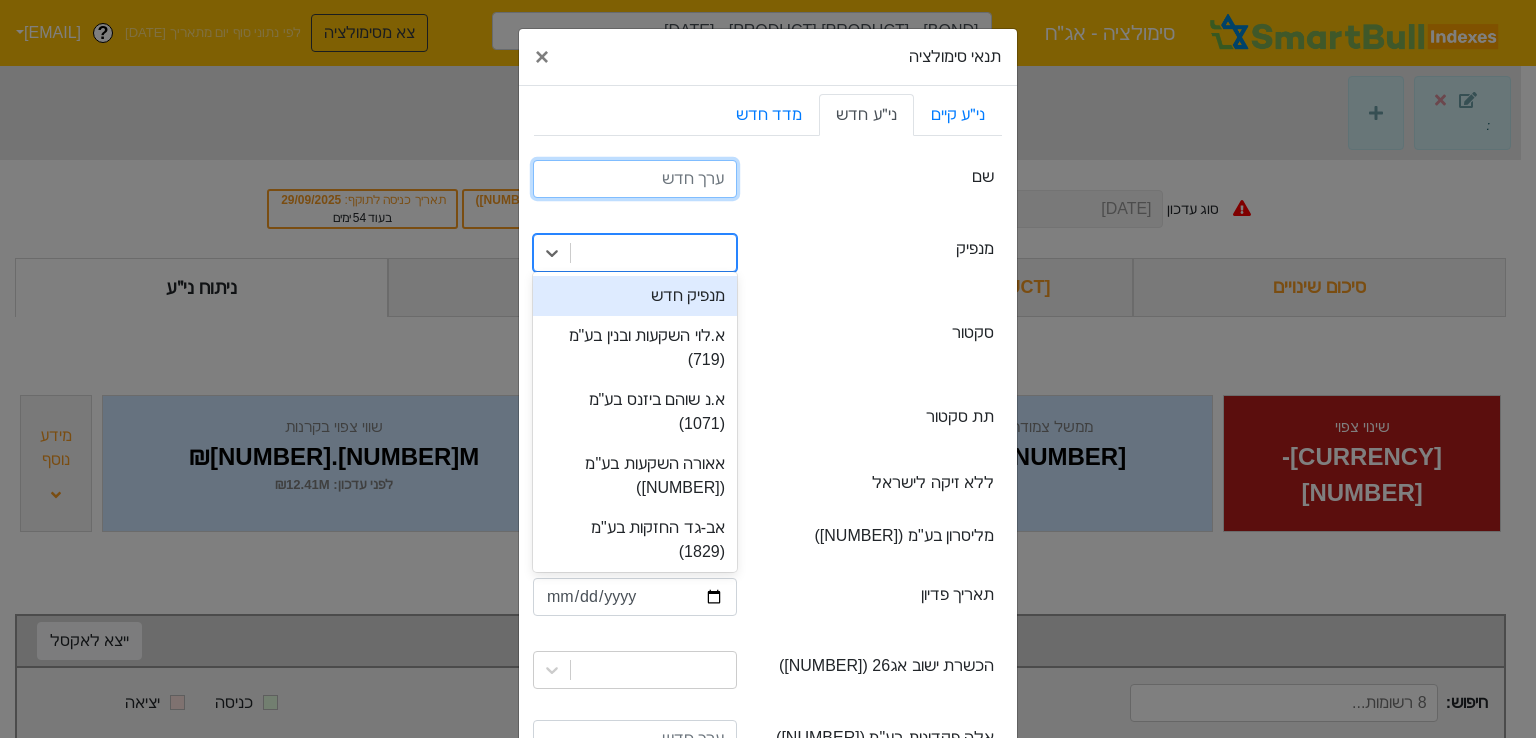 click at bounding box center (635, 179) 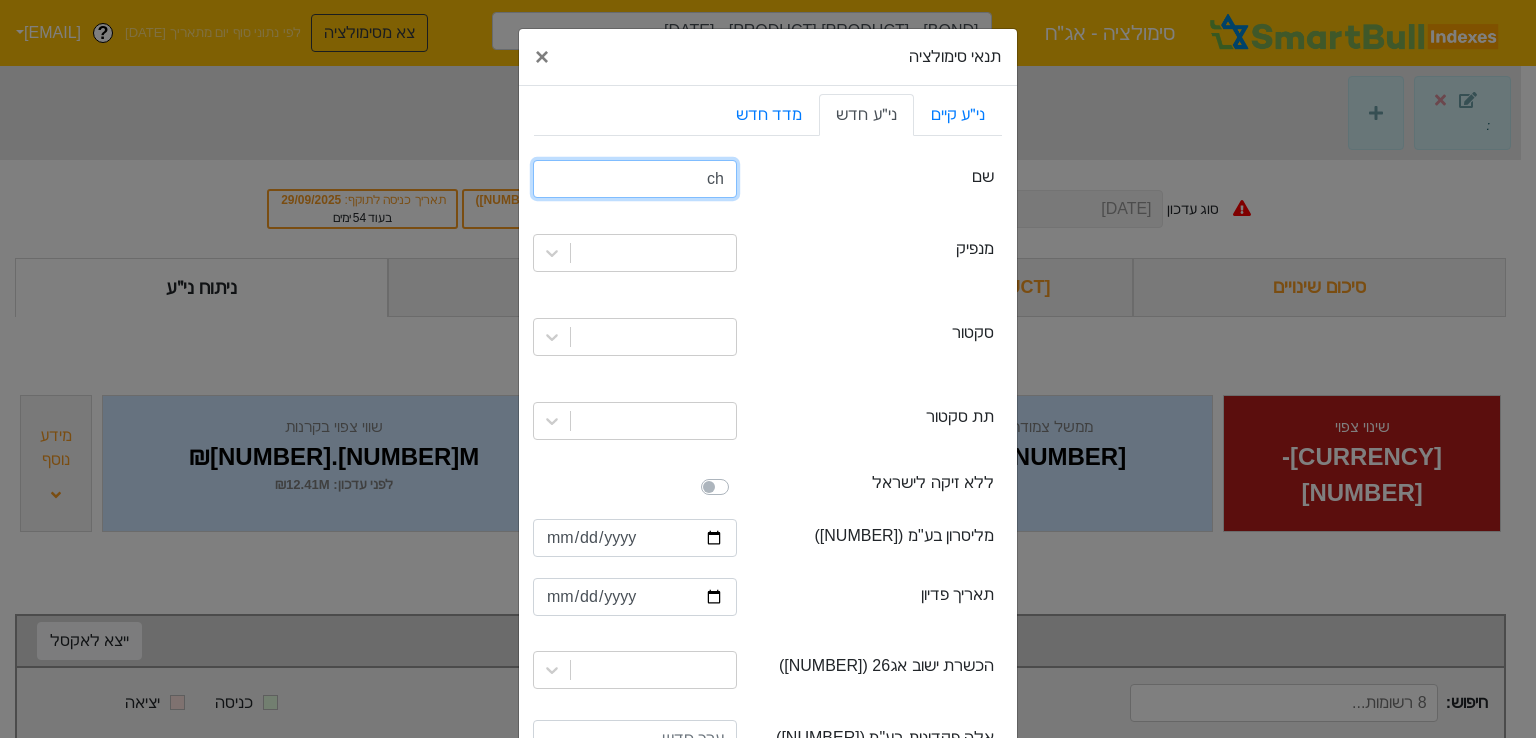 type on "c" 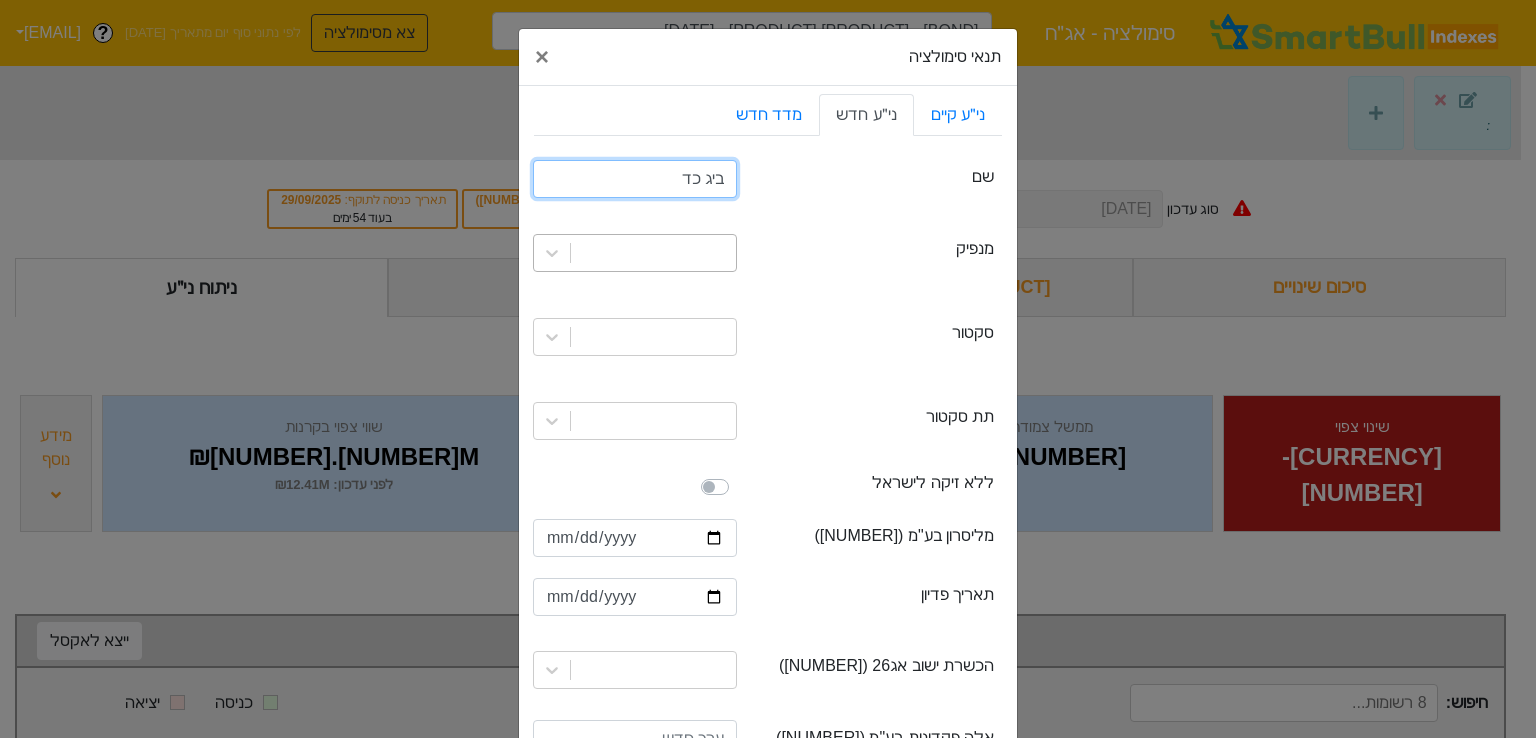 type on "ביג כד" 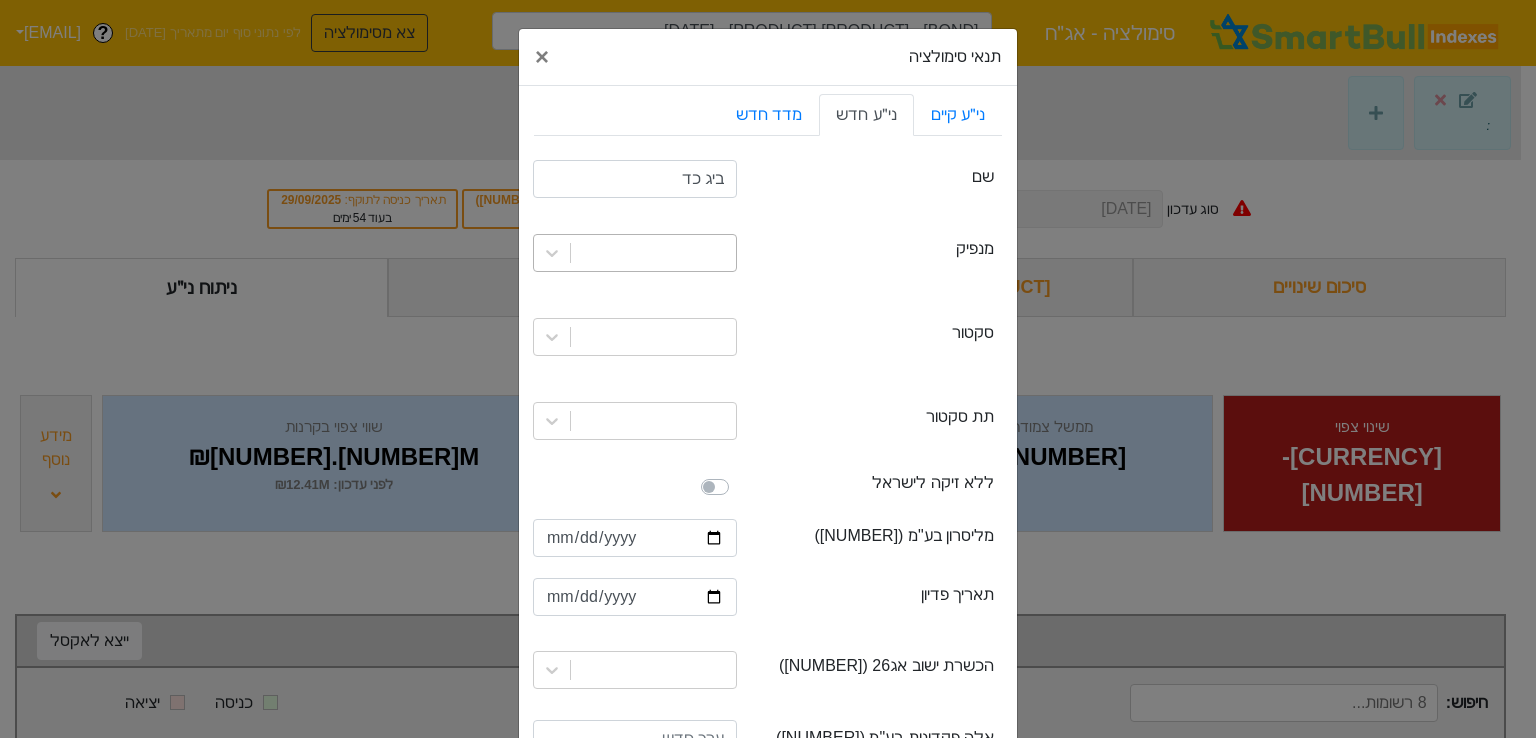 click at bounding box center [653, 253] 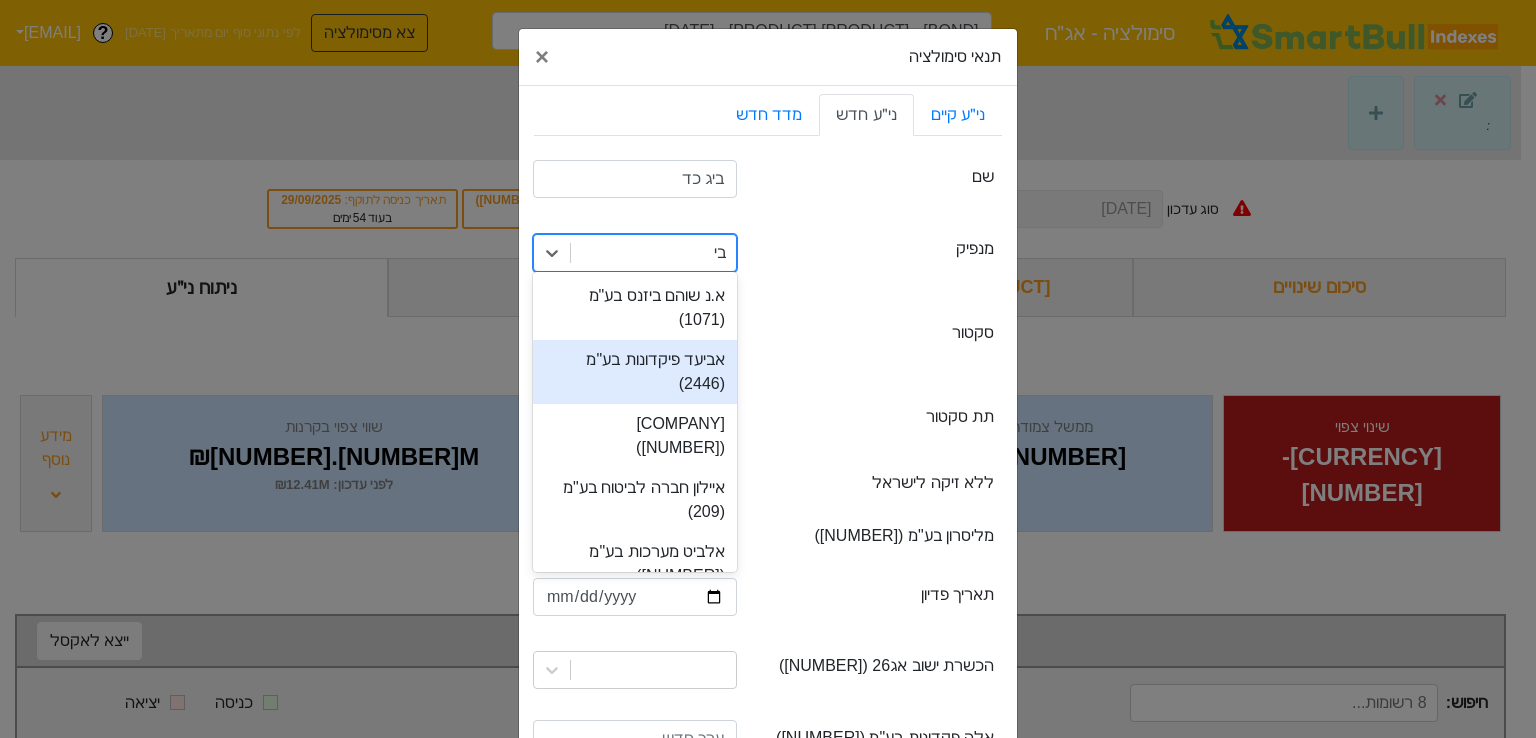 type on "ביג" 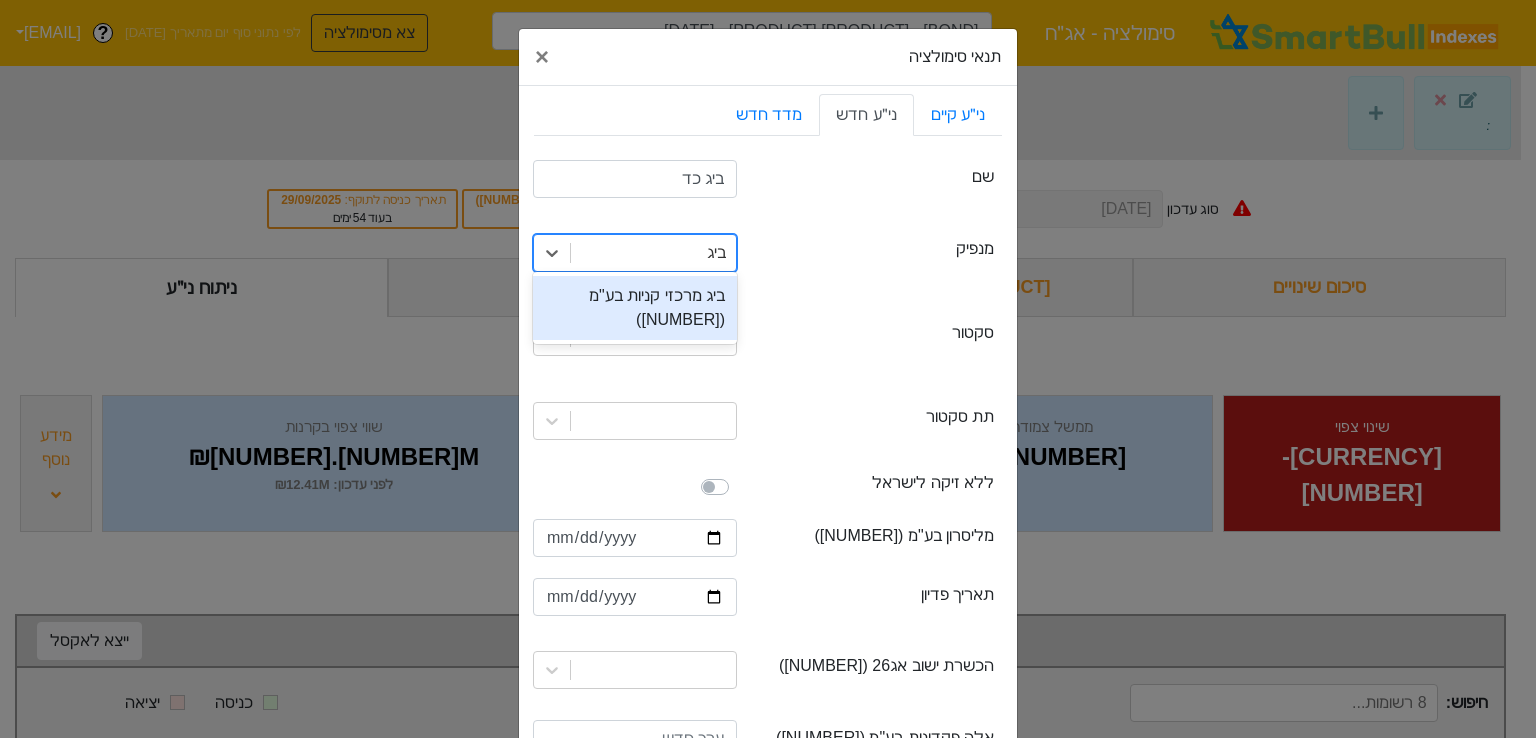 click on "ביג מרכזי קניות בע"מ ([NUMBER])" at bounding box center [635, 308] 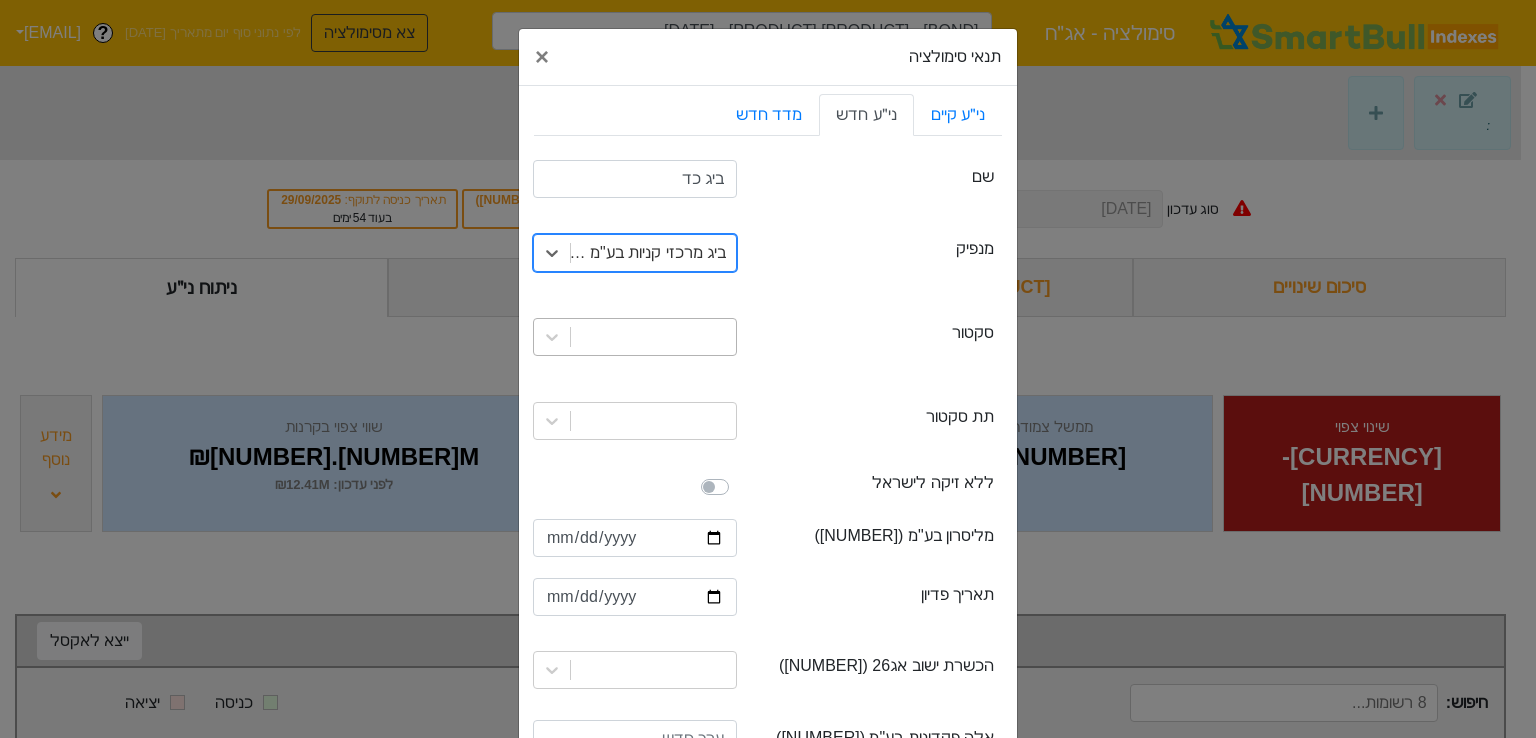 click at bounding box center [653, 337] 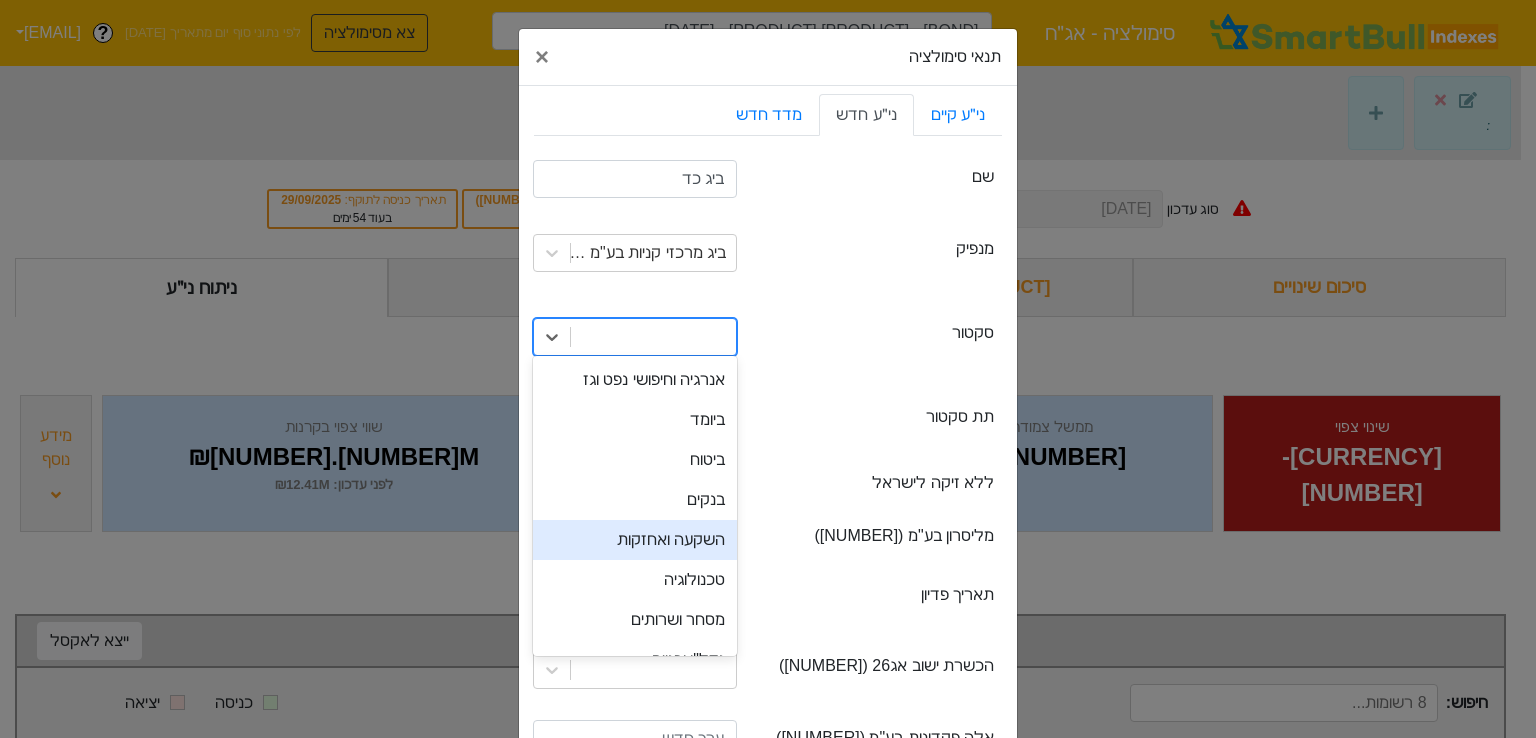 scroll, scrollTop: 100, scrollLeft: 0, axis: vertical 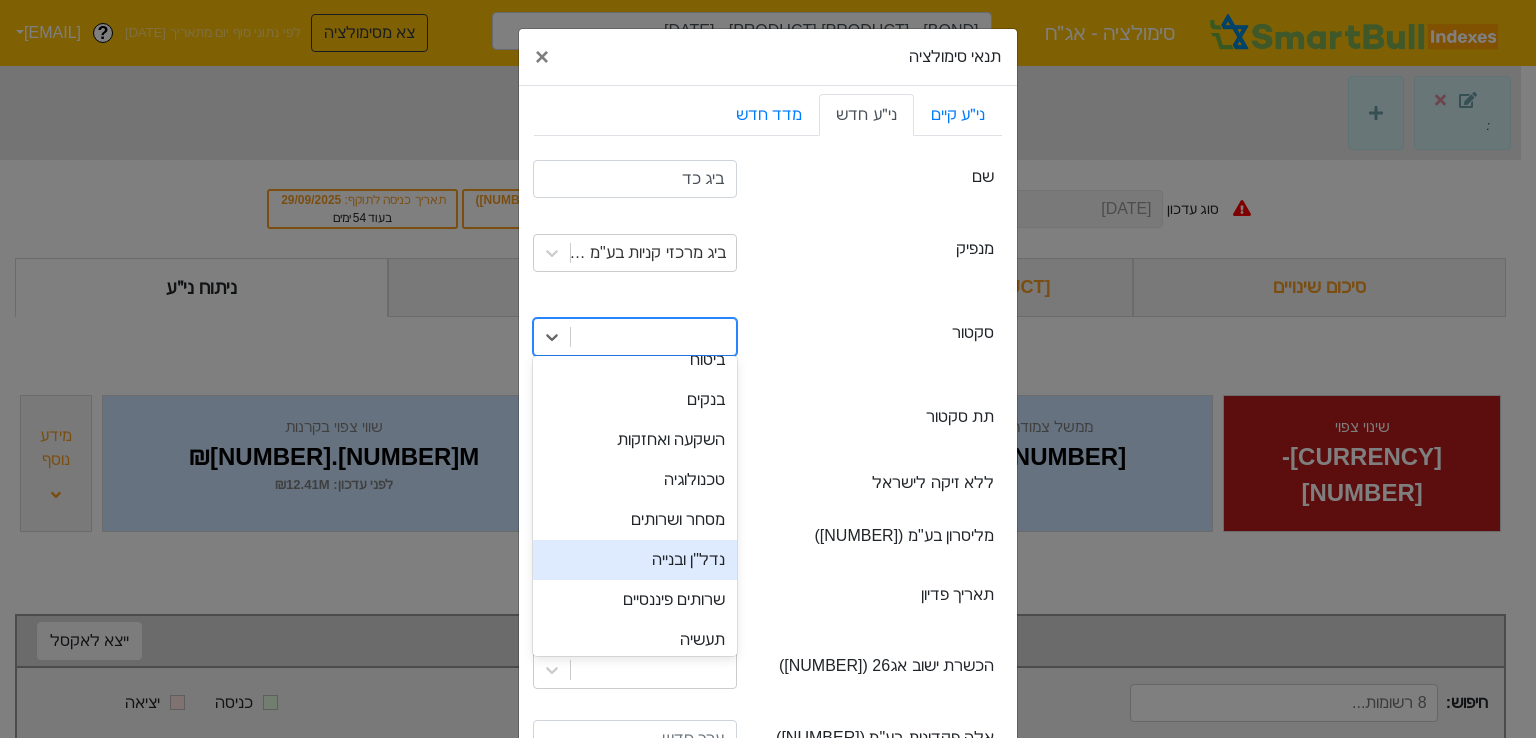 click on "נדל"ן ובנייה" at bounding box center [635, 560] 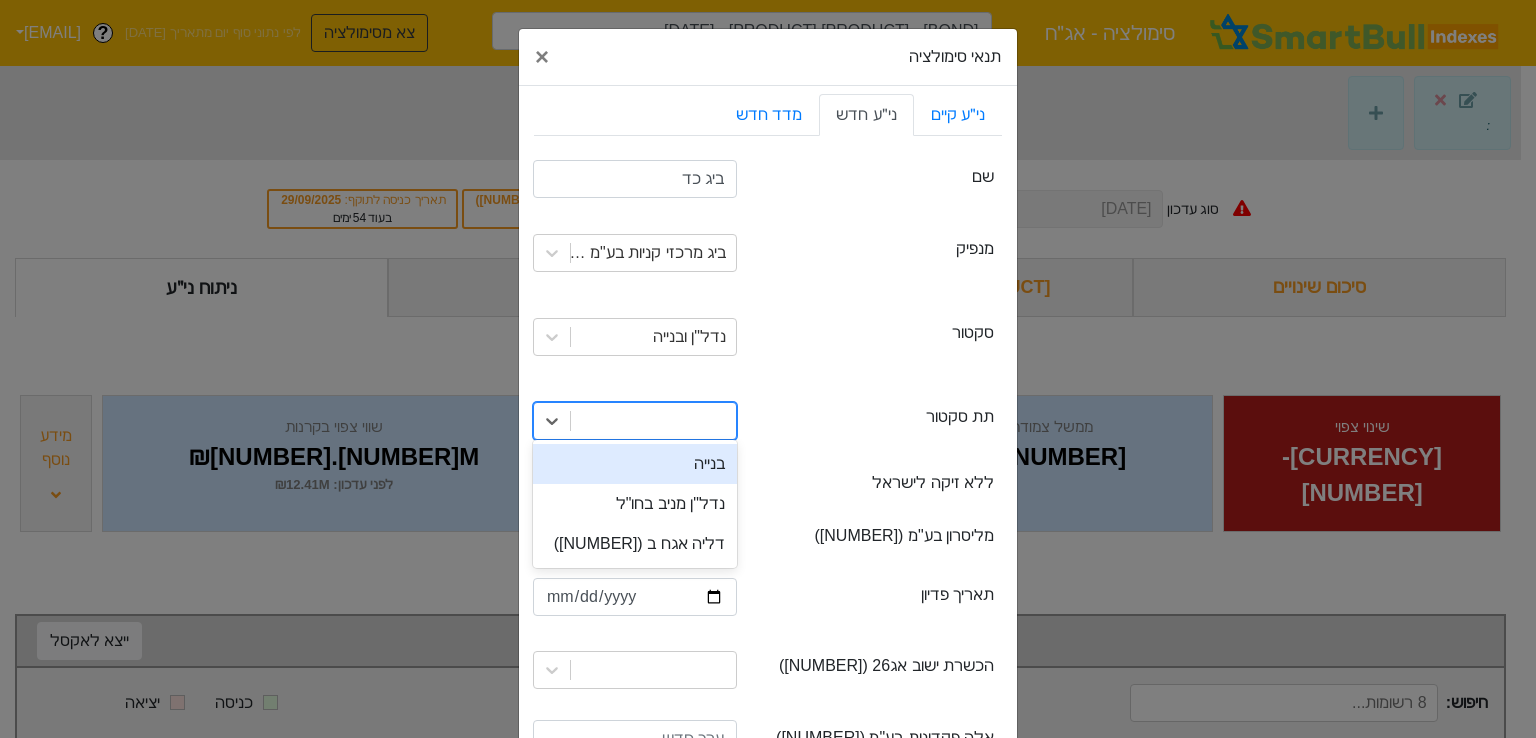 click at bounding box center (653, 421) 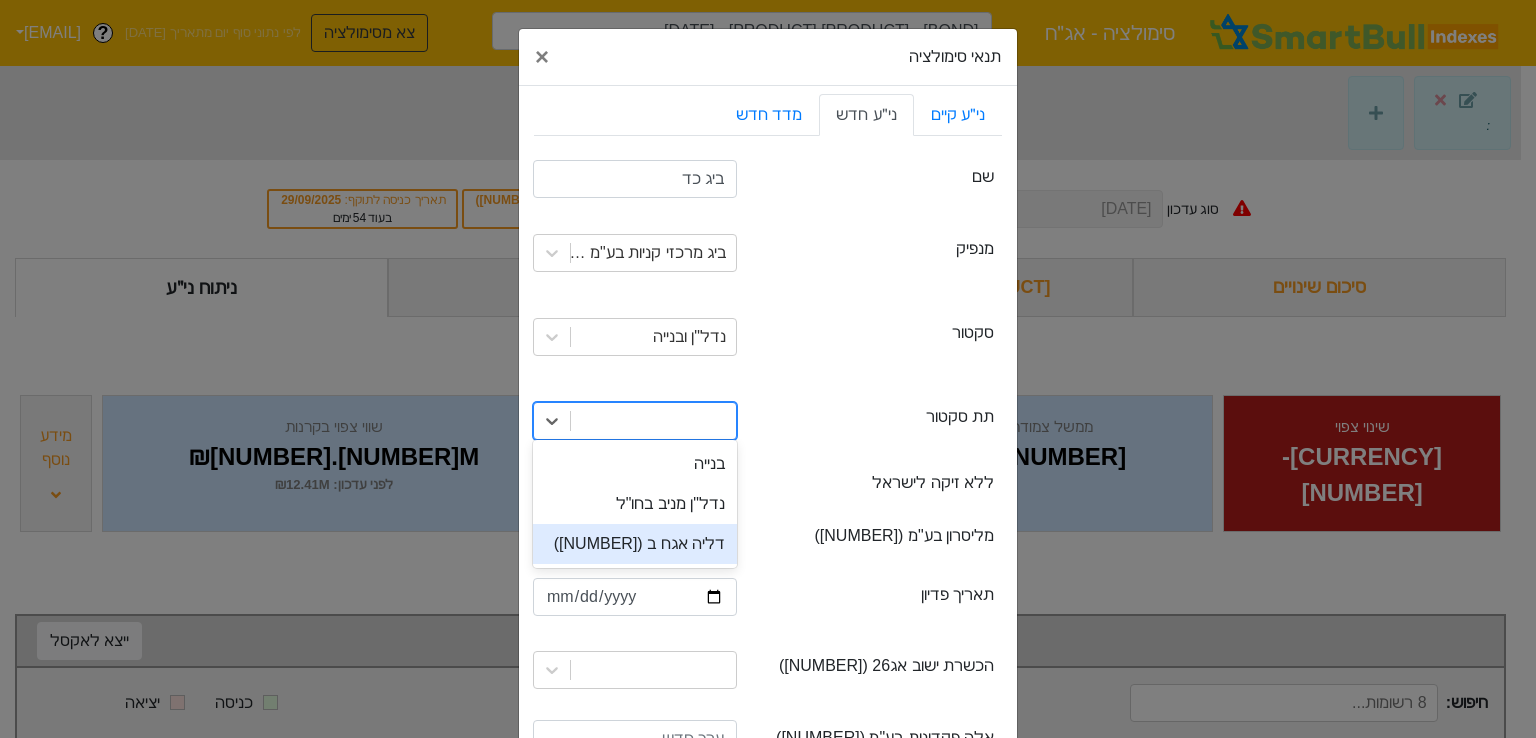 click on "דליה      אגח ב ([NUMBER])" at bounding box center (635, 544) 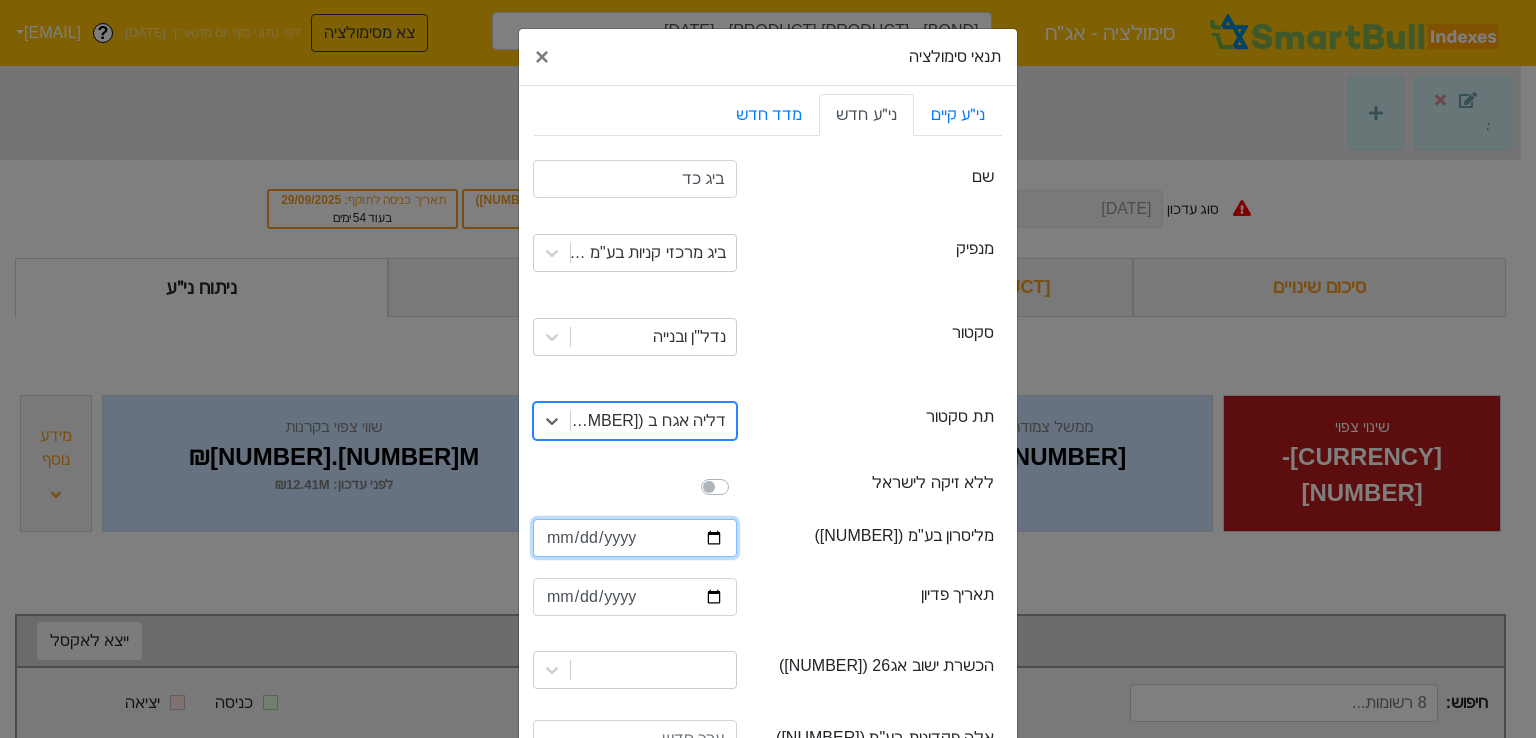 click at bounding box center [635, 538] 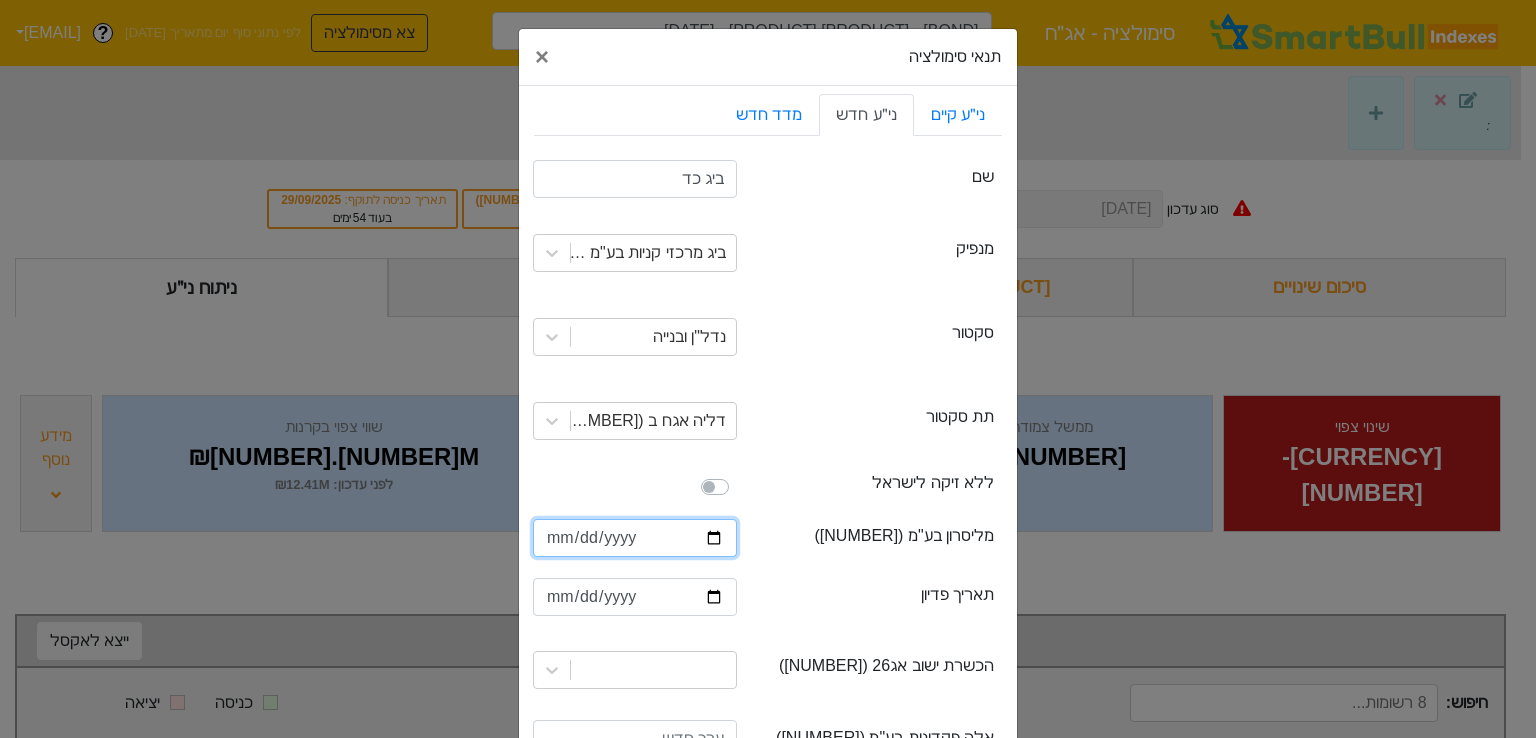 type on "[DATE]" 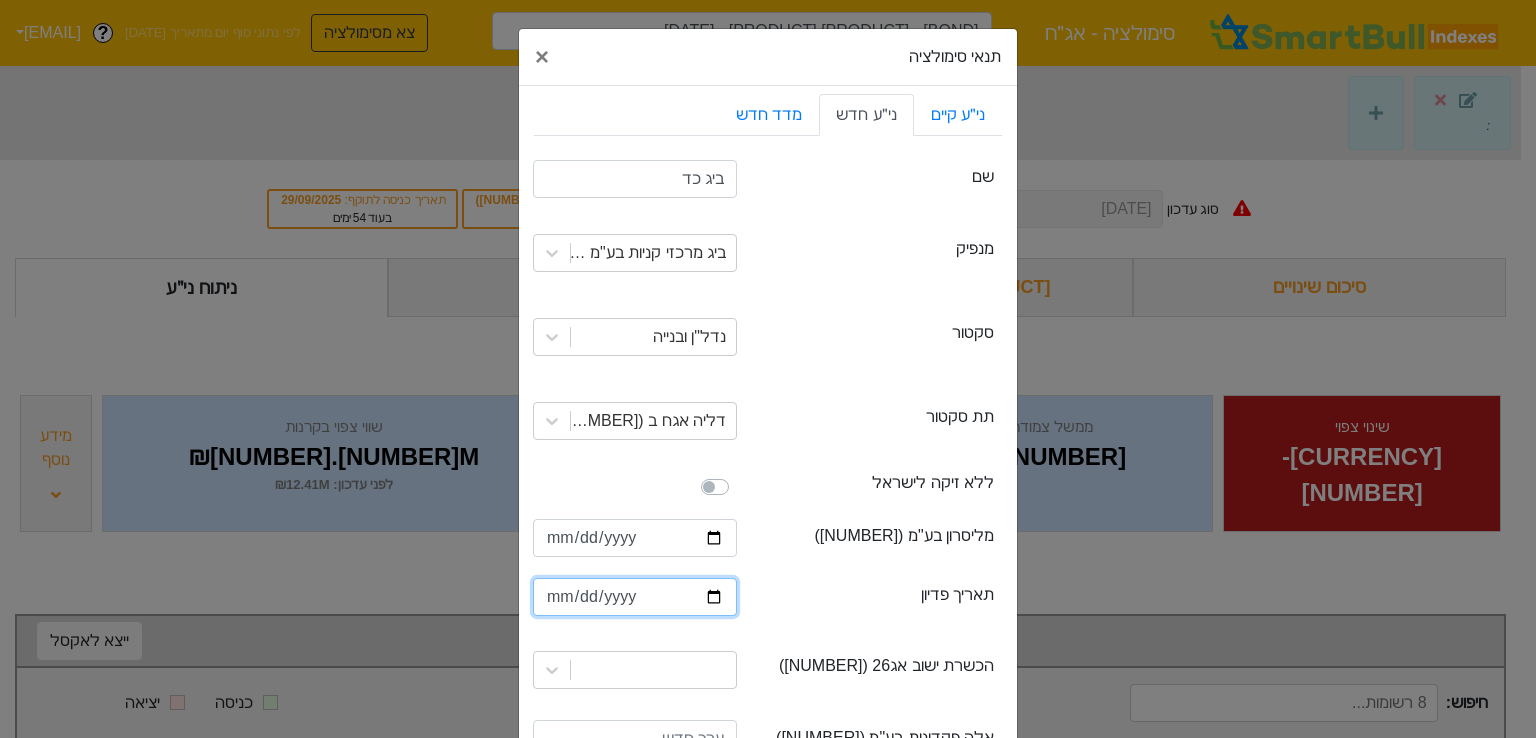 click at bounding box center (635, 597) 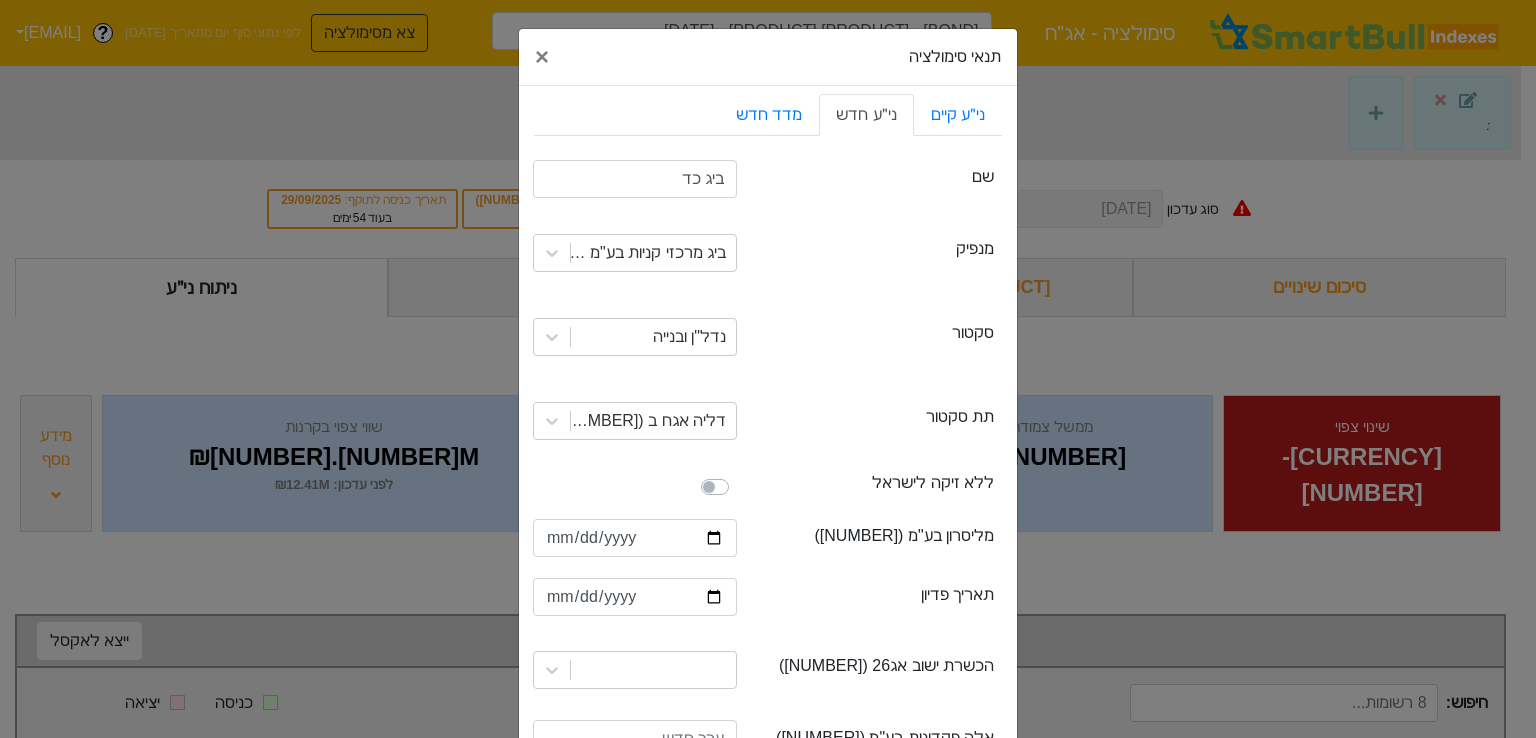 click on "[PRODUCT] [PRODUCT] [PRODUCT]" at bounding box center [768, 421] 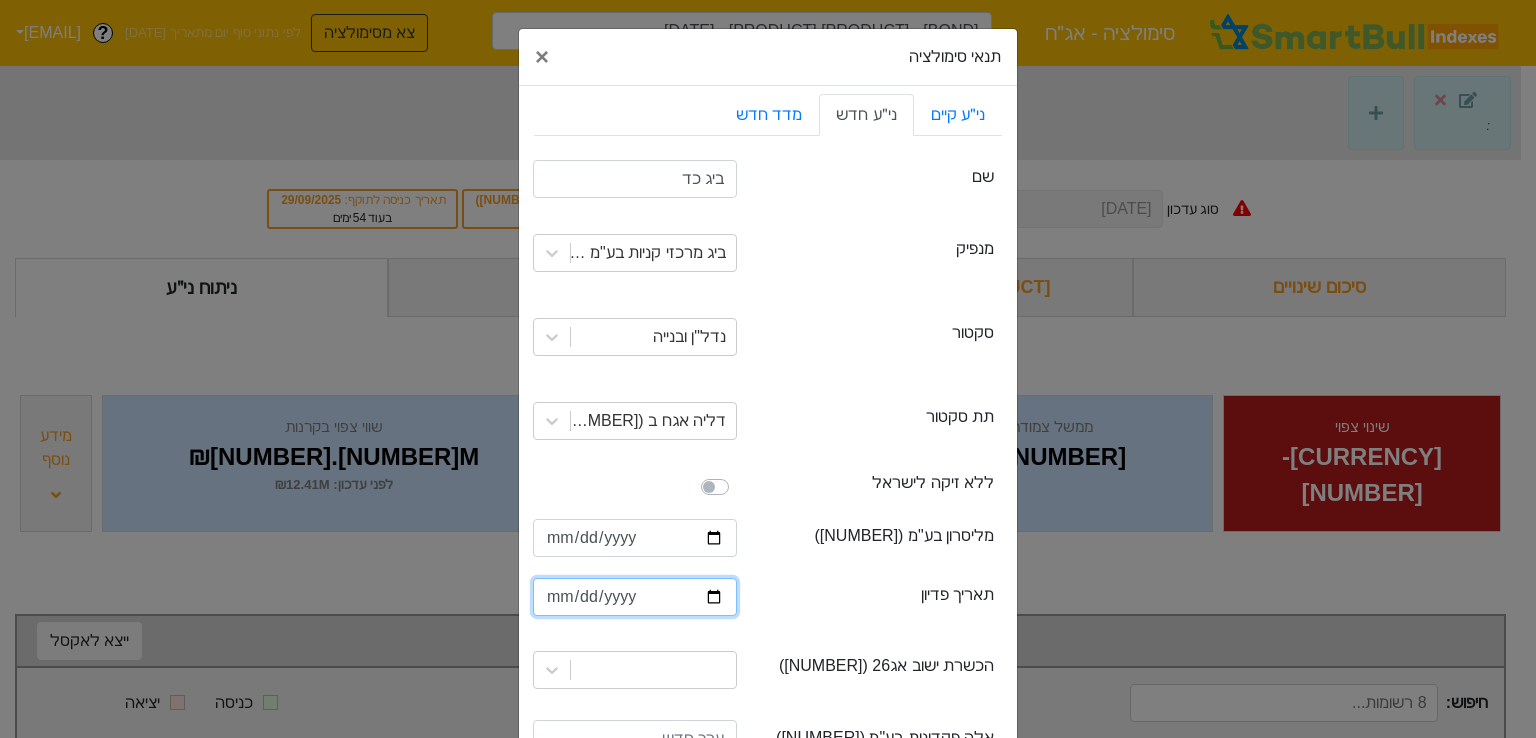 click at bounding box center [635, 597] 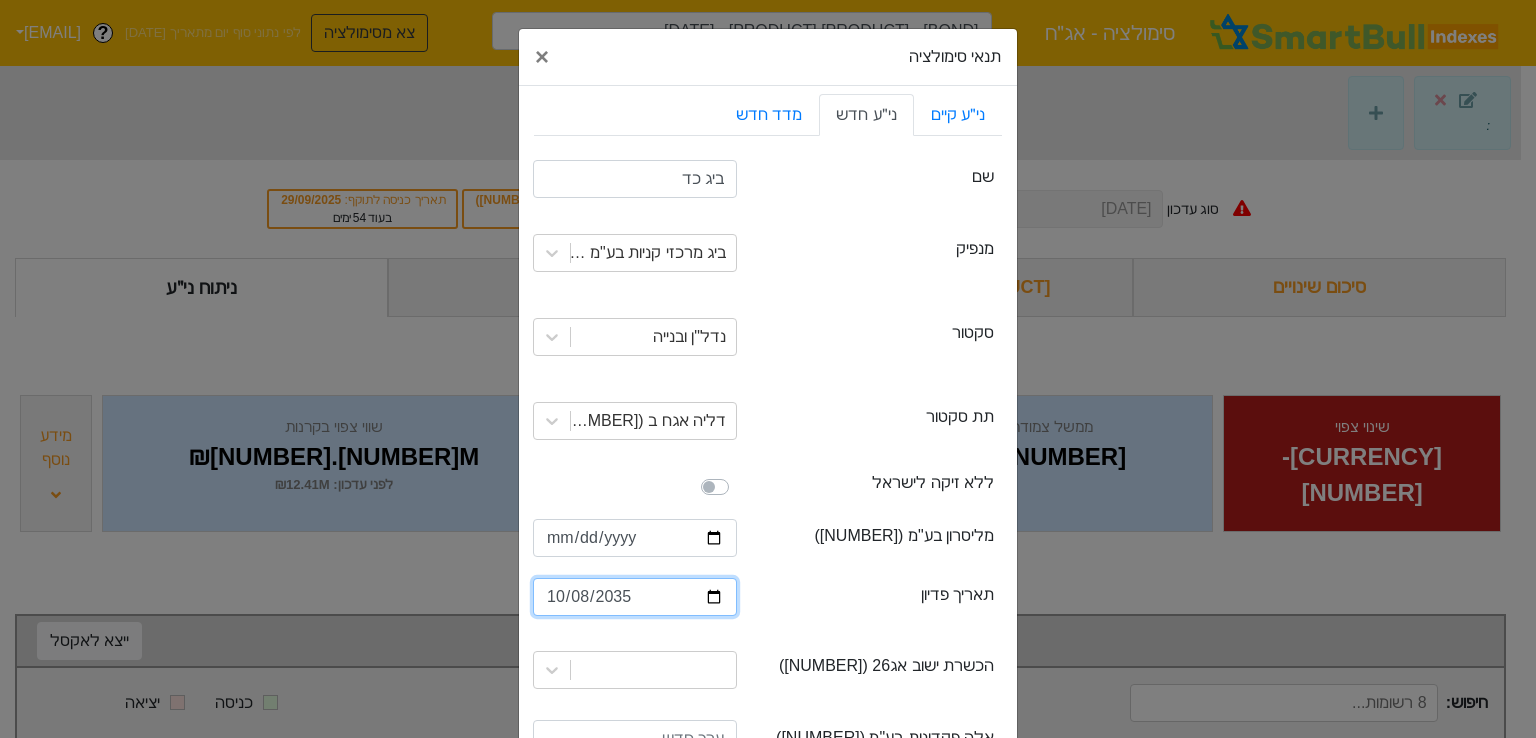 scroll, scrollTop: 200, scrollLeft: 0, axis: vertical 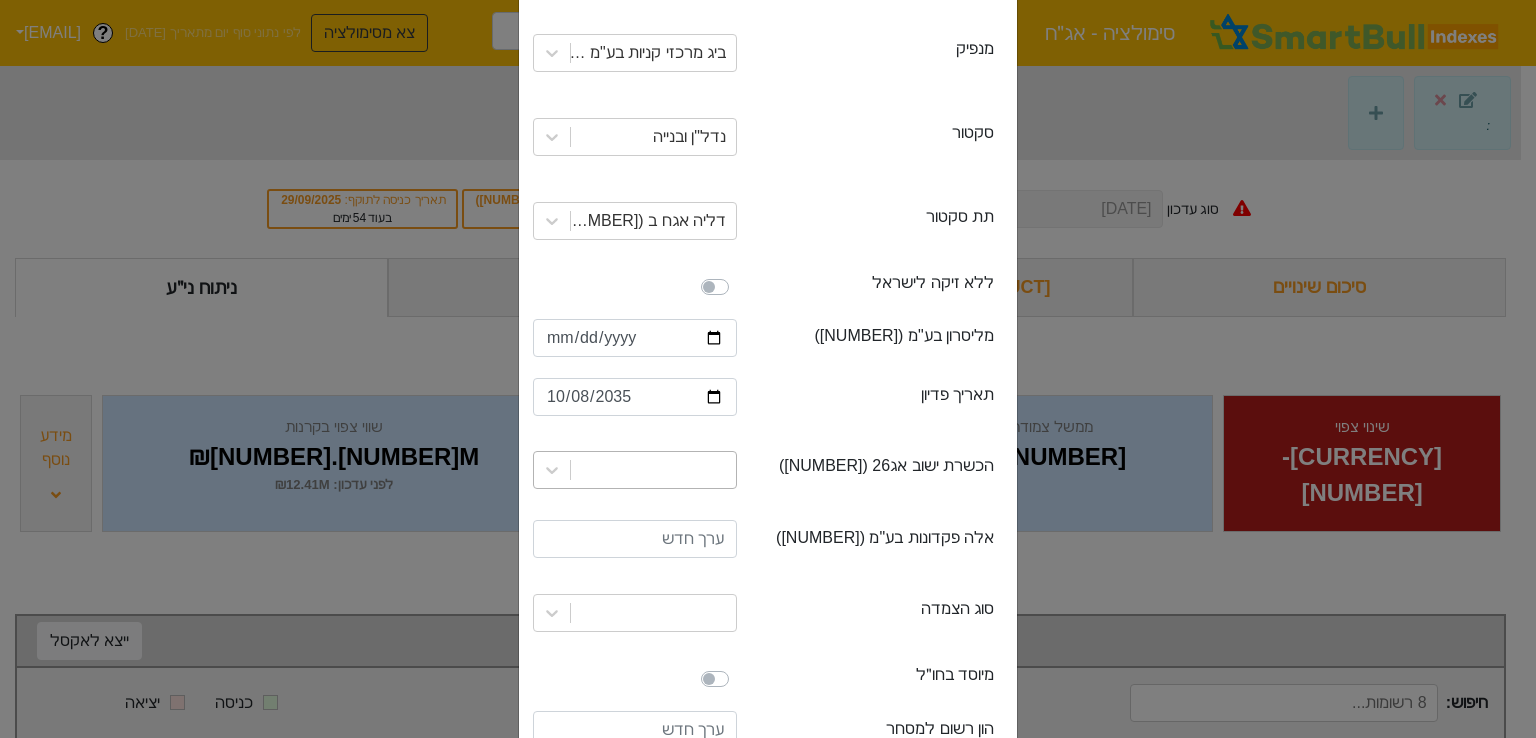 click at bounding box center [635, 470] 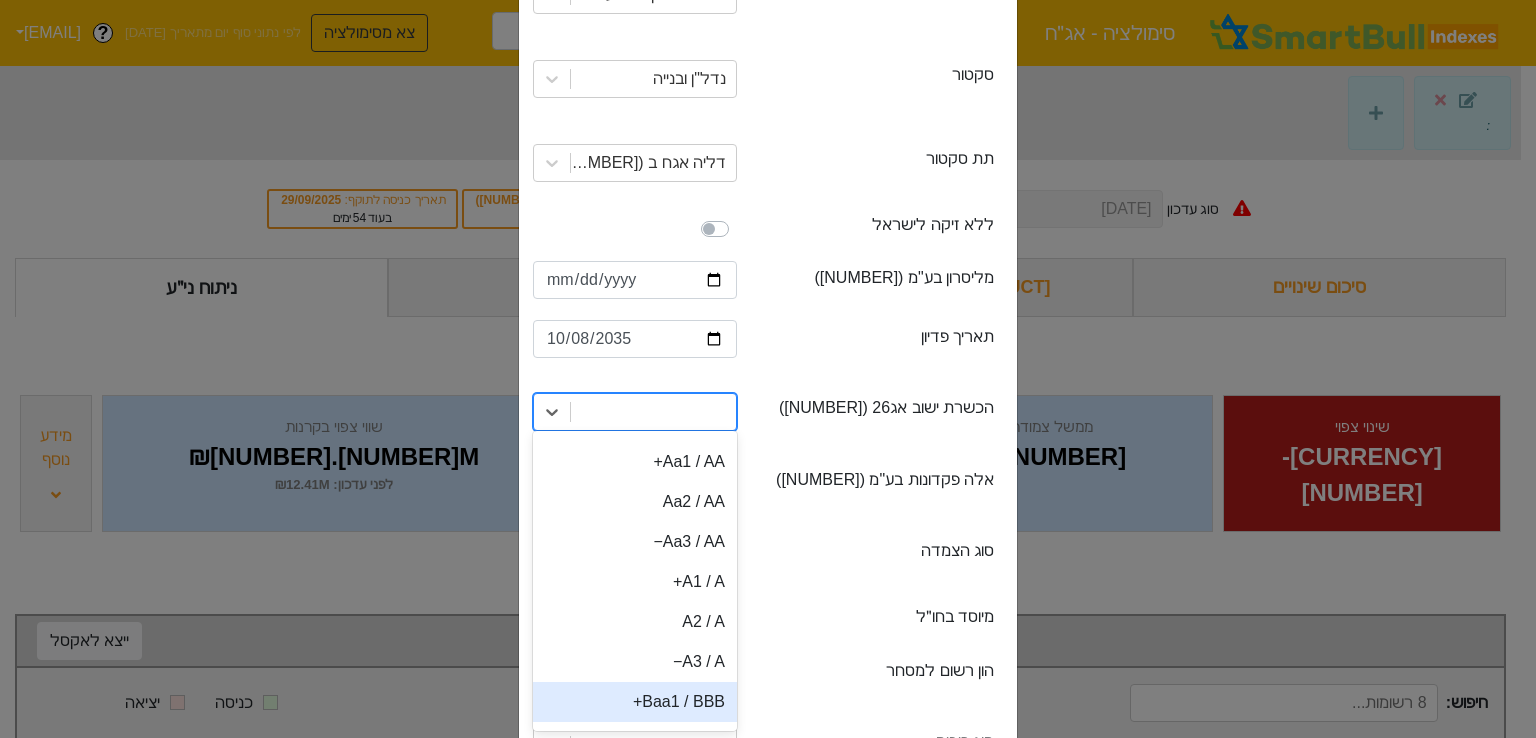 scroll, scrollTop: 0, scrollLeft: 0, axis: both 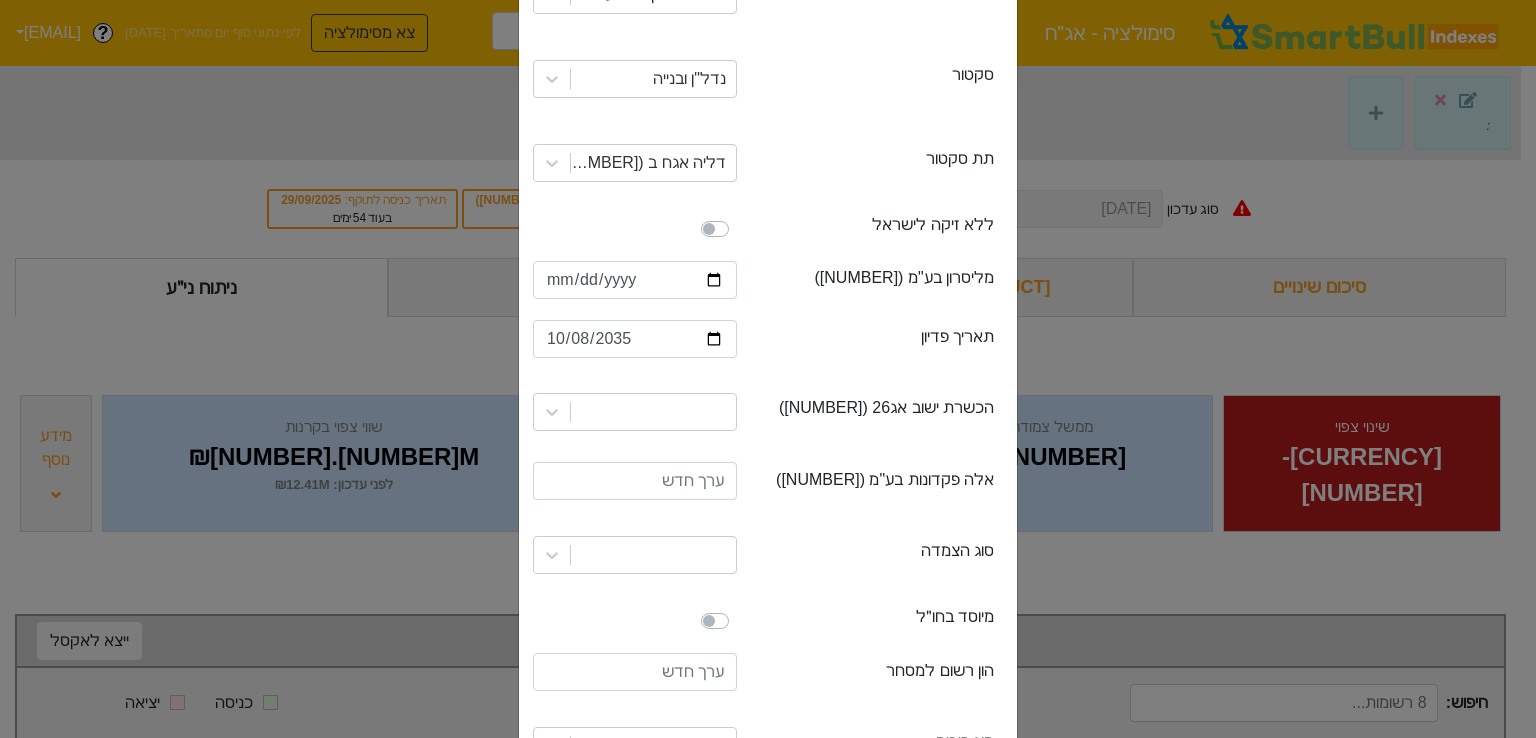 click at bounding box center [635, 412] 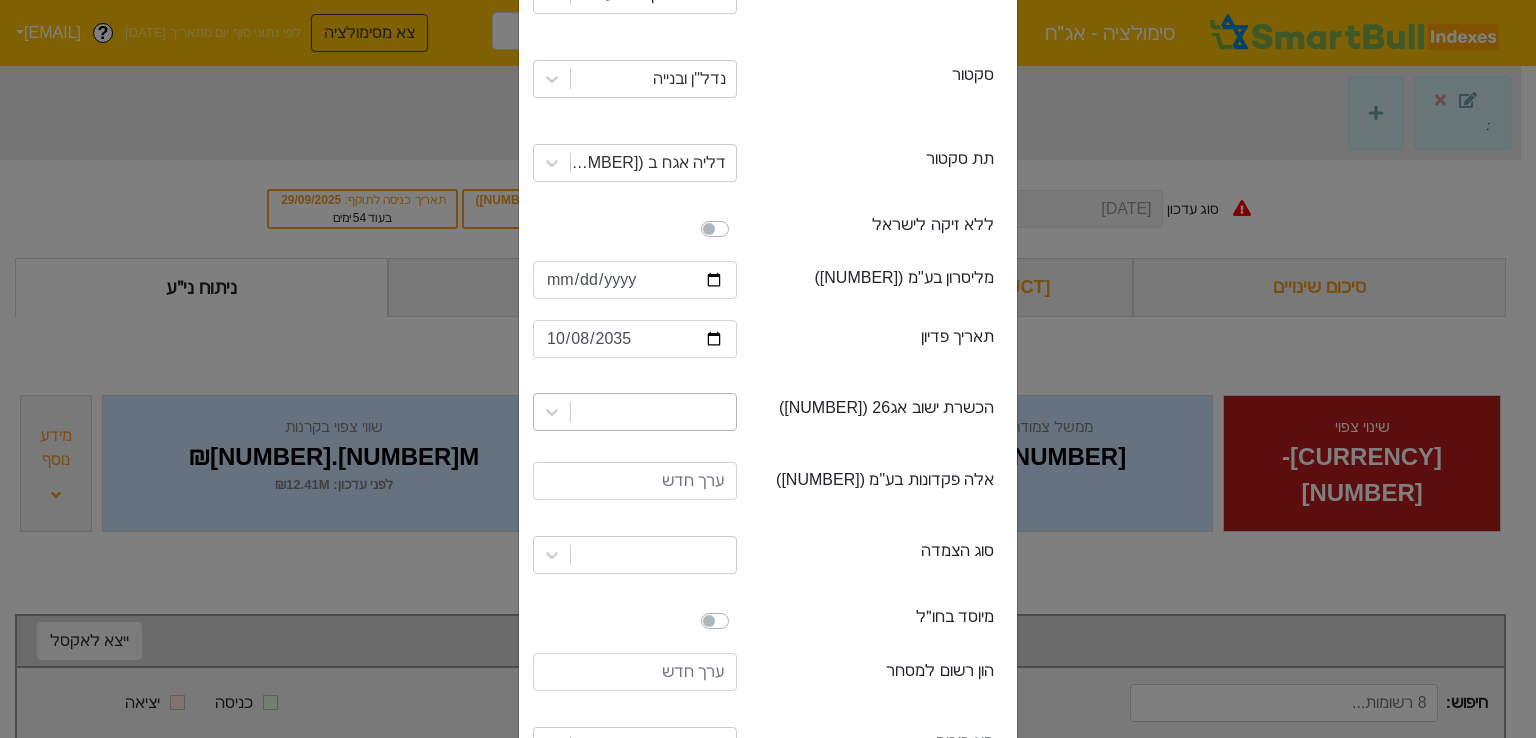 click at bounding box center [653, 412] 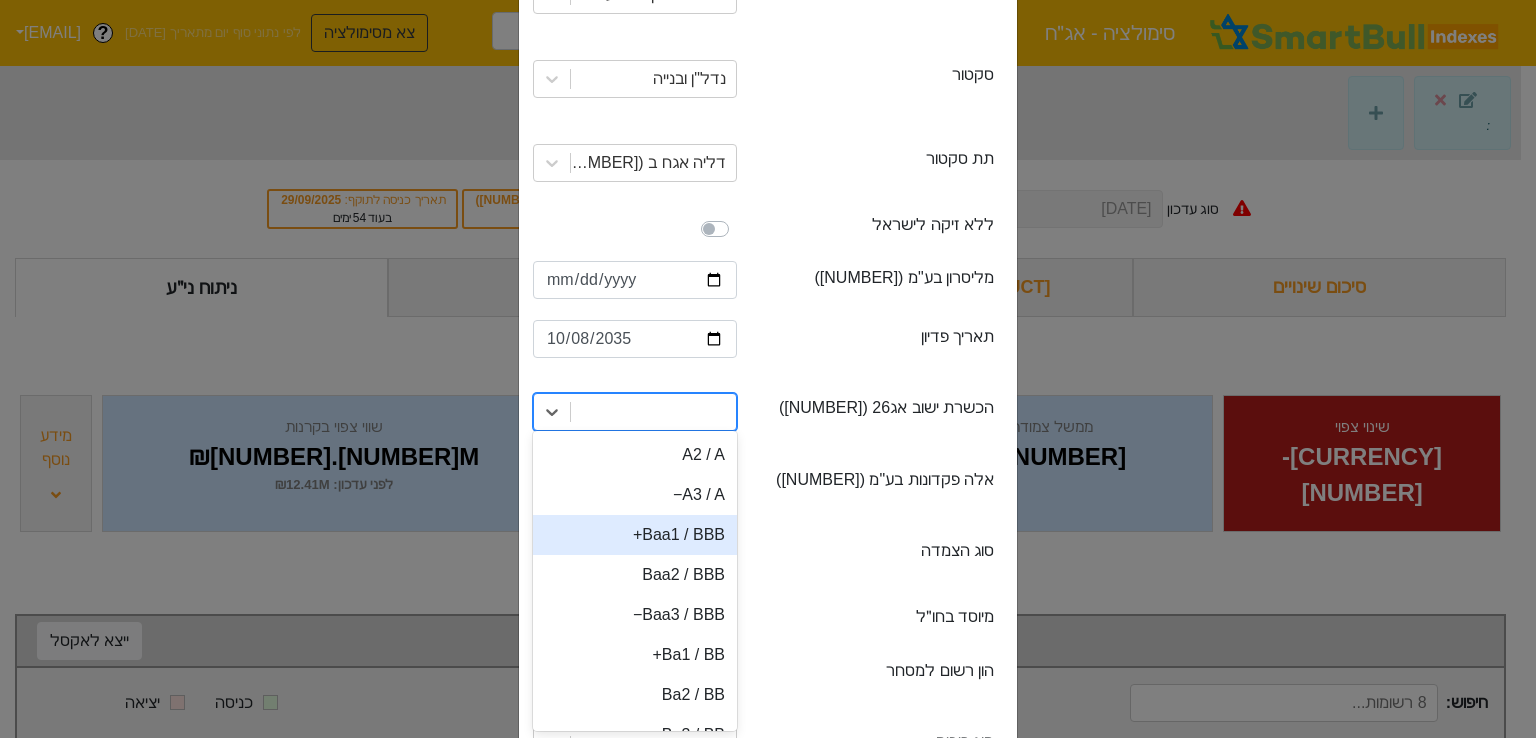 scroll, scrollTop: 0, scrollLeft: 0, axis: both 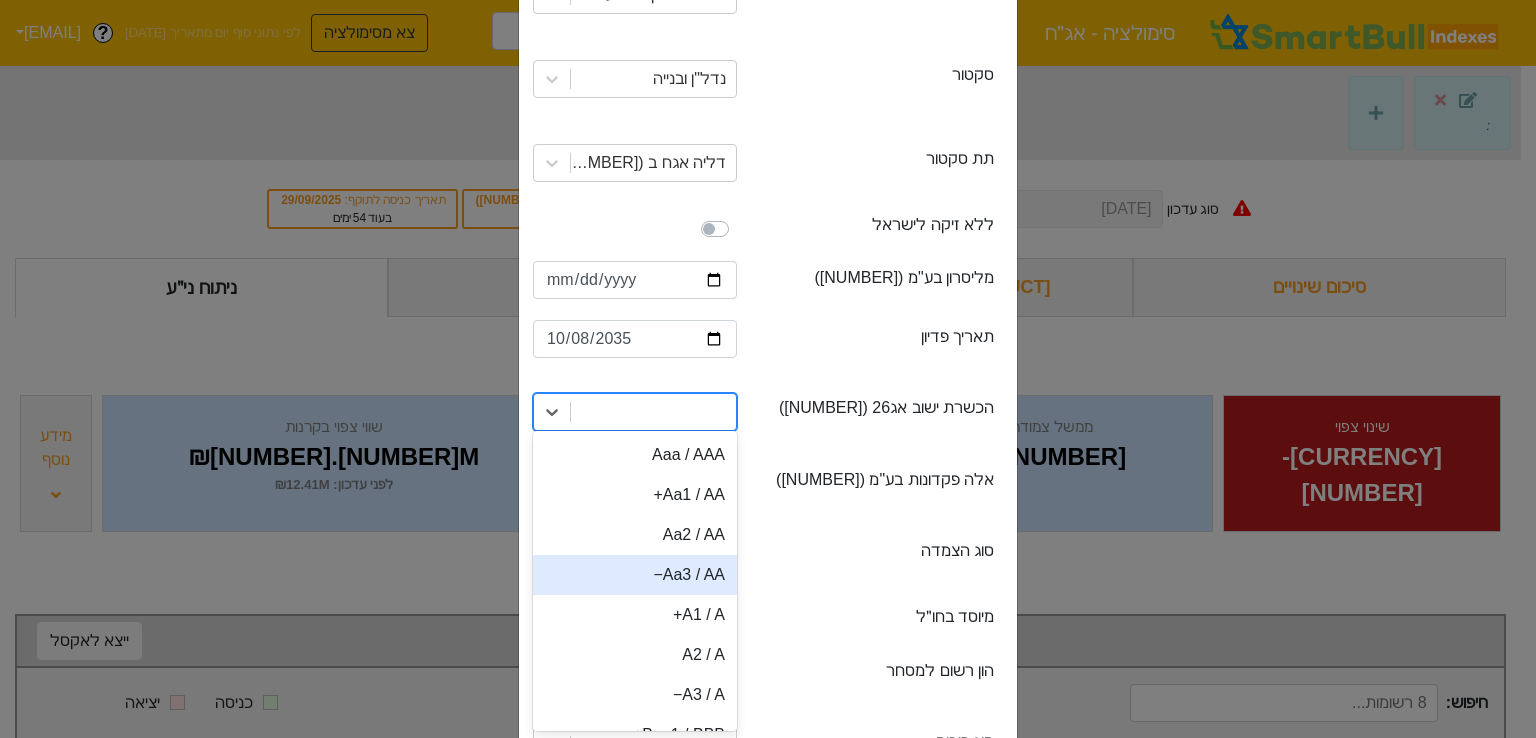 click on "Aa3 / AA−" at bounding box center (635, 575) 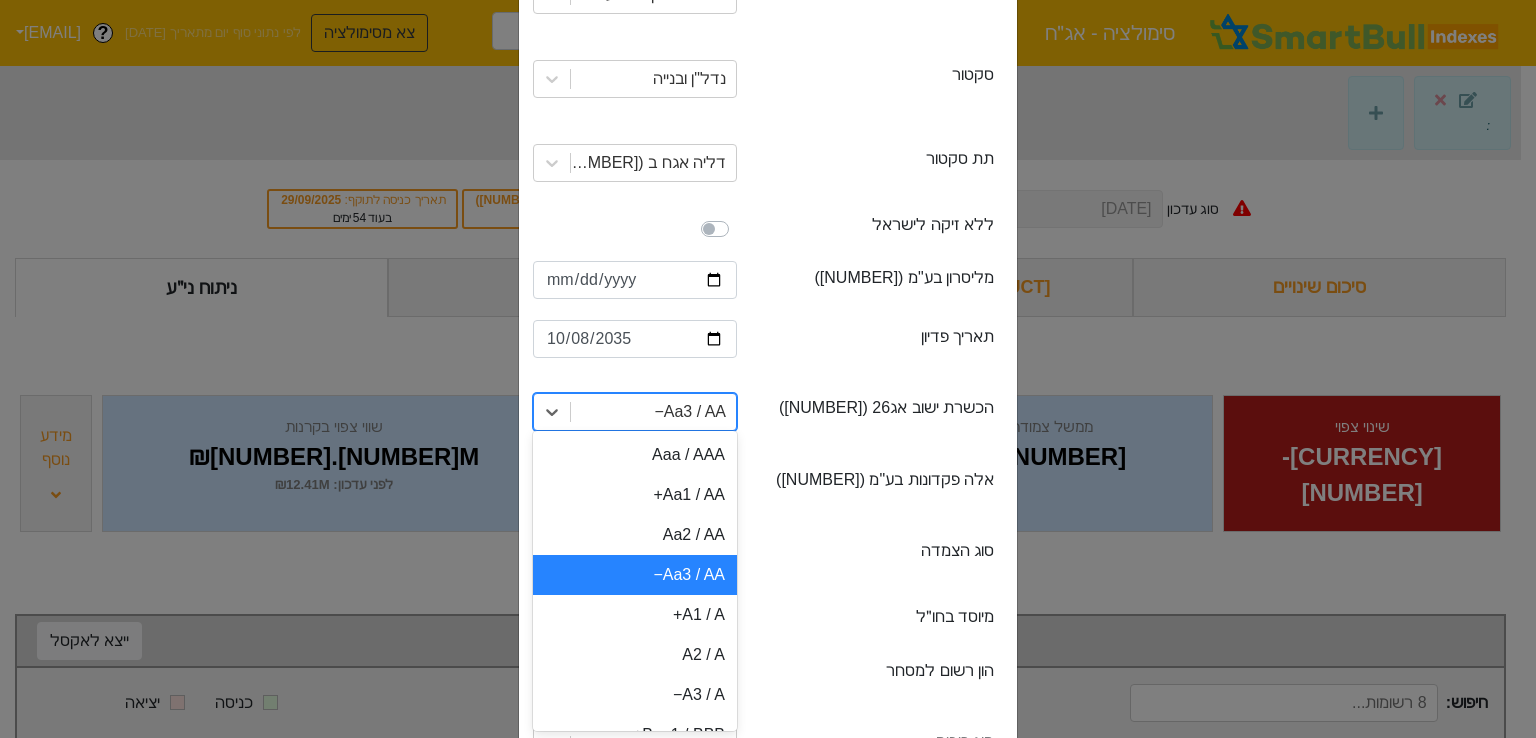 click on "Aa3 / AA−" at bounding box center (653, 412) 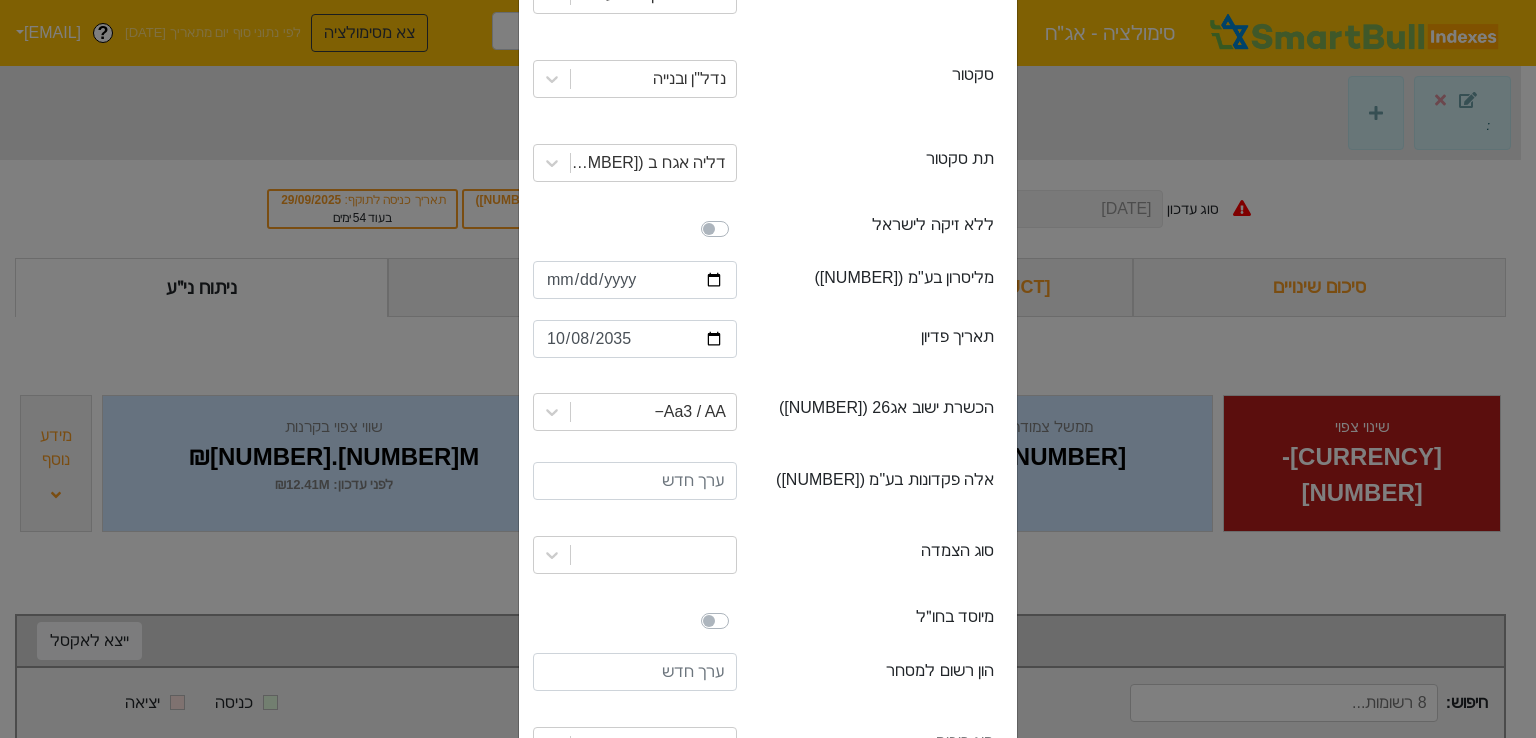 click on "ratingLevel [RATING] / [RATING]" at bounding box center [768, 412] 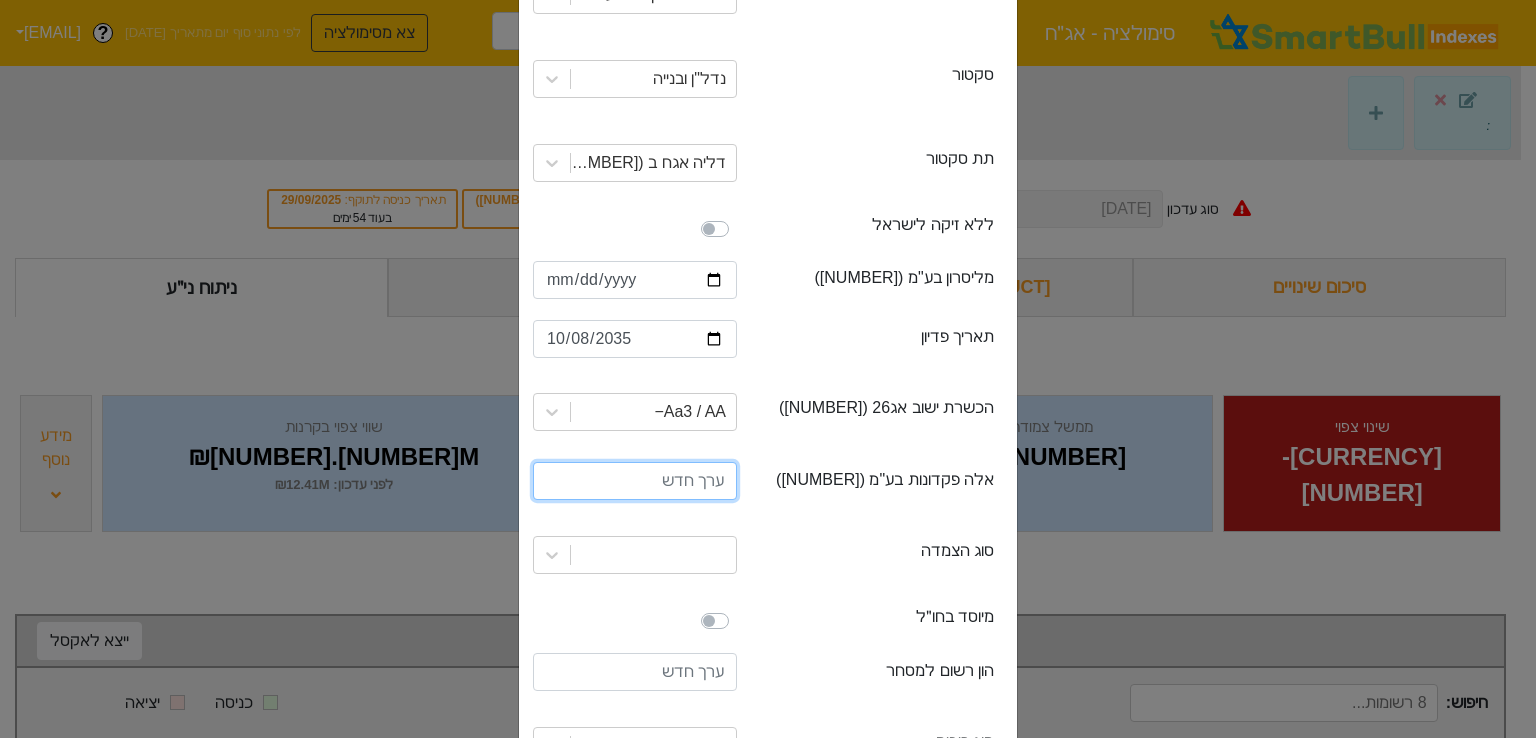 click at bounding box center [635, 481] 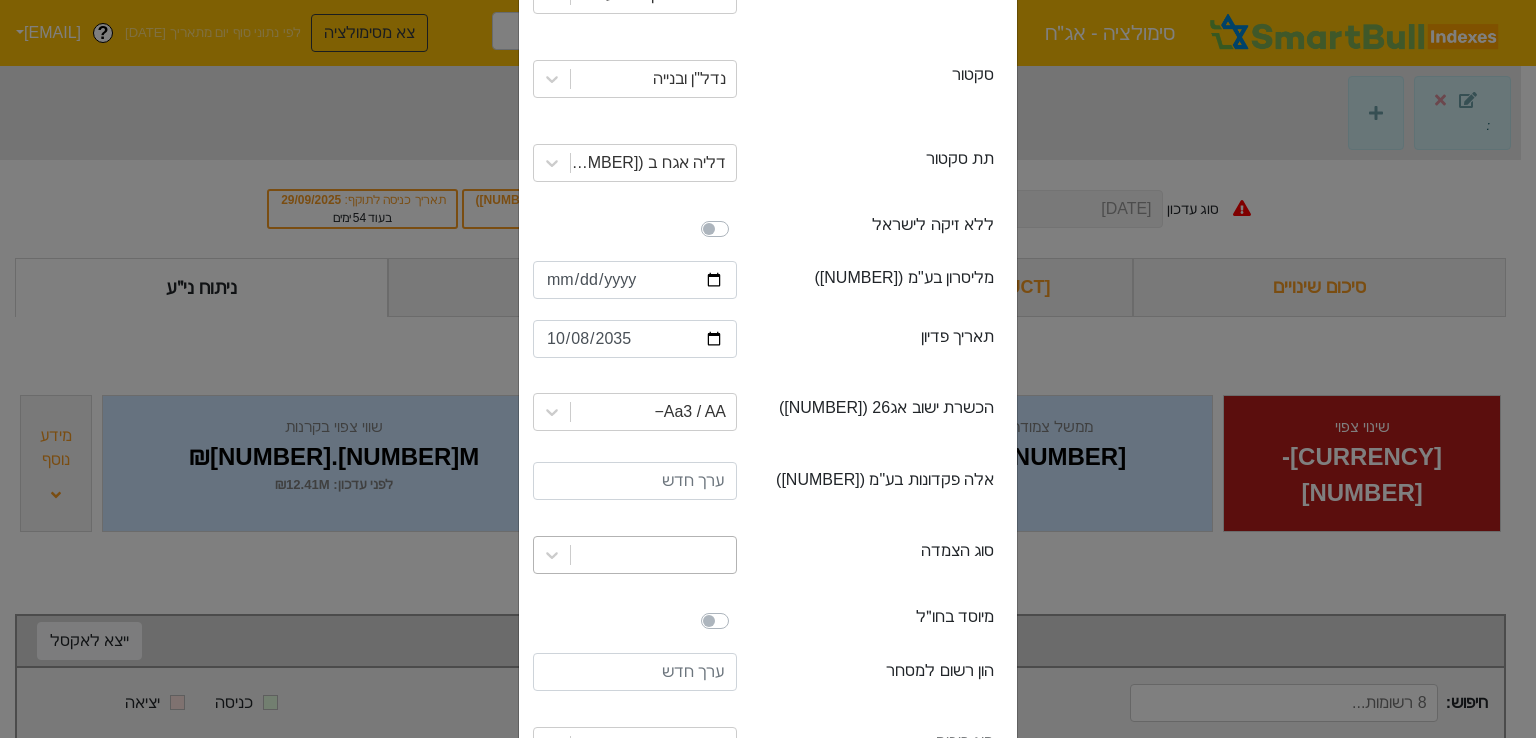 scroll, scrollTop: 268, scrollLeft: 0, axis: vertical 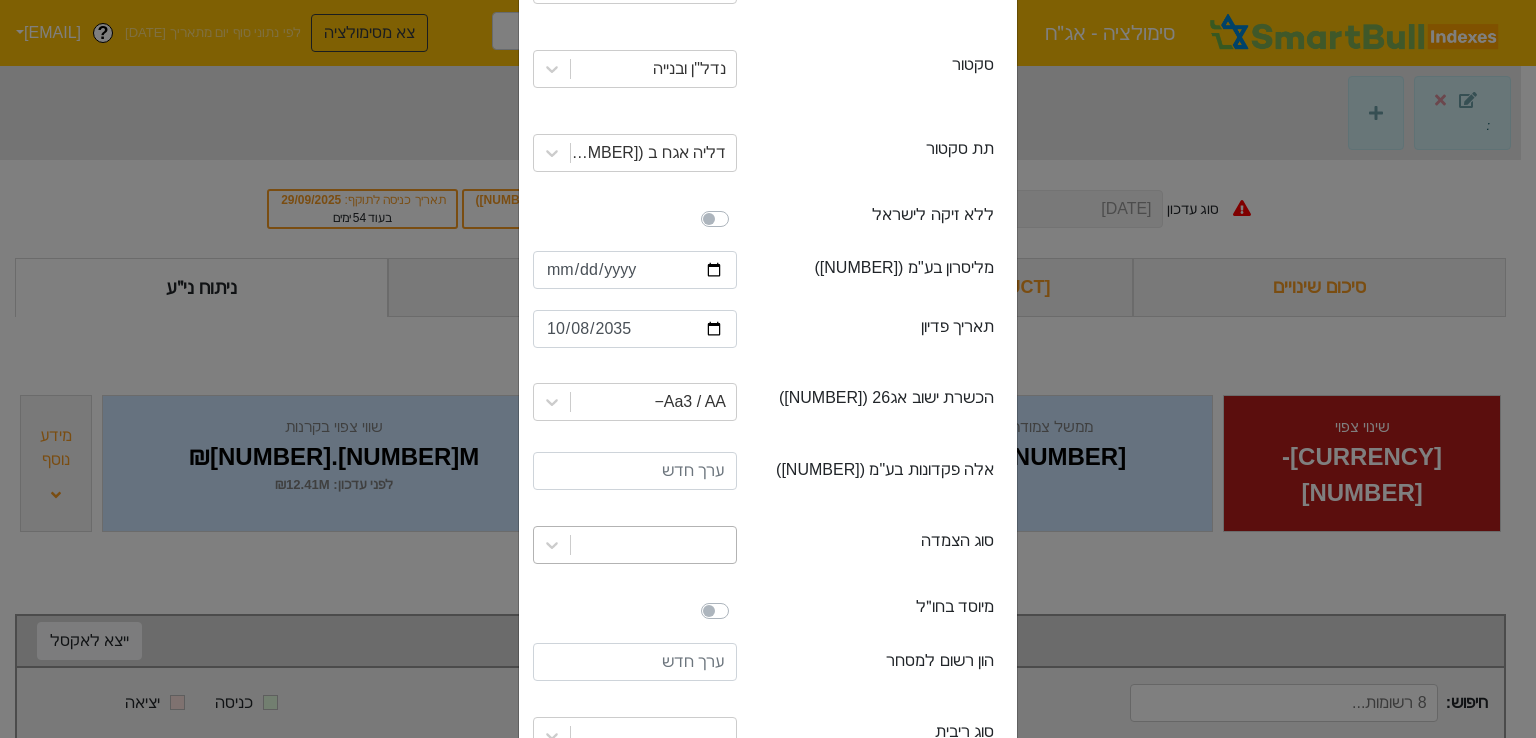 click at bounding box center [653, 545] 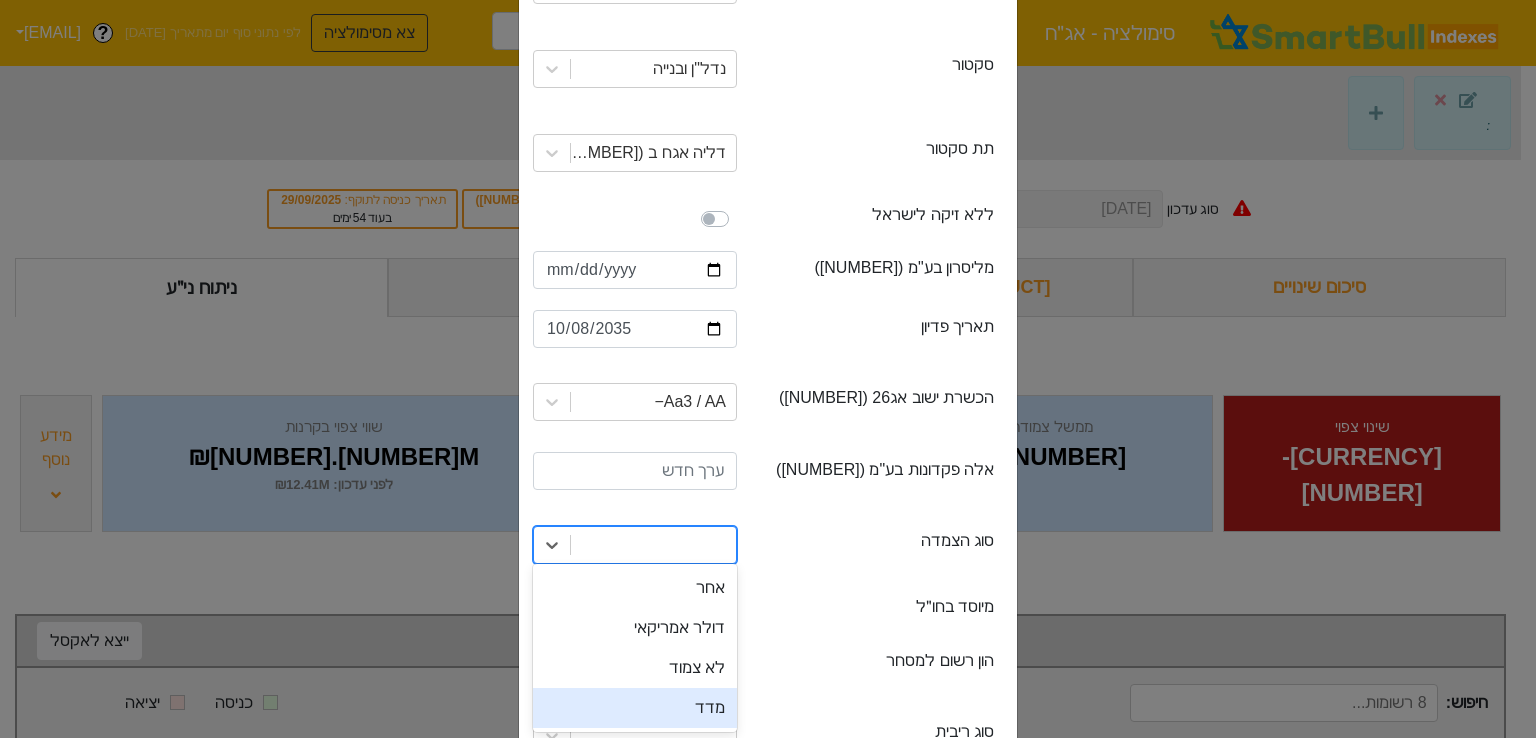 drag, startPoint x: 675, startPoint y: 699, endPoint x: 689, endPoint y: 687, distance: 18.439089 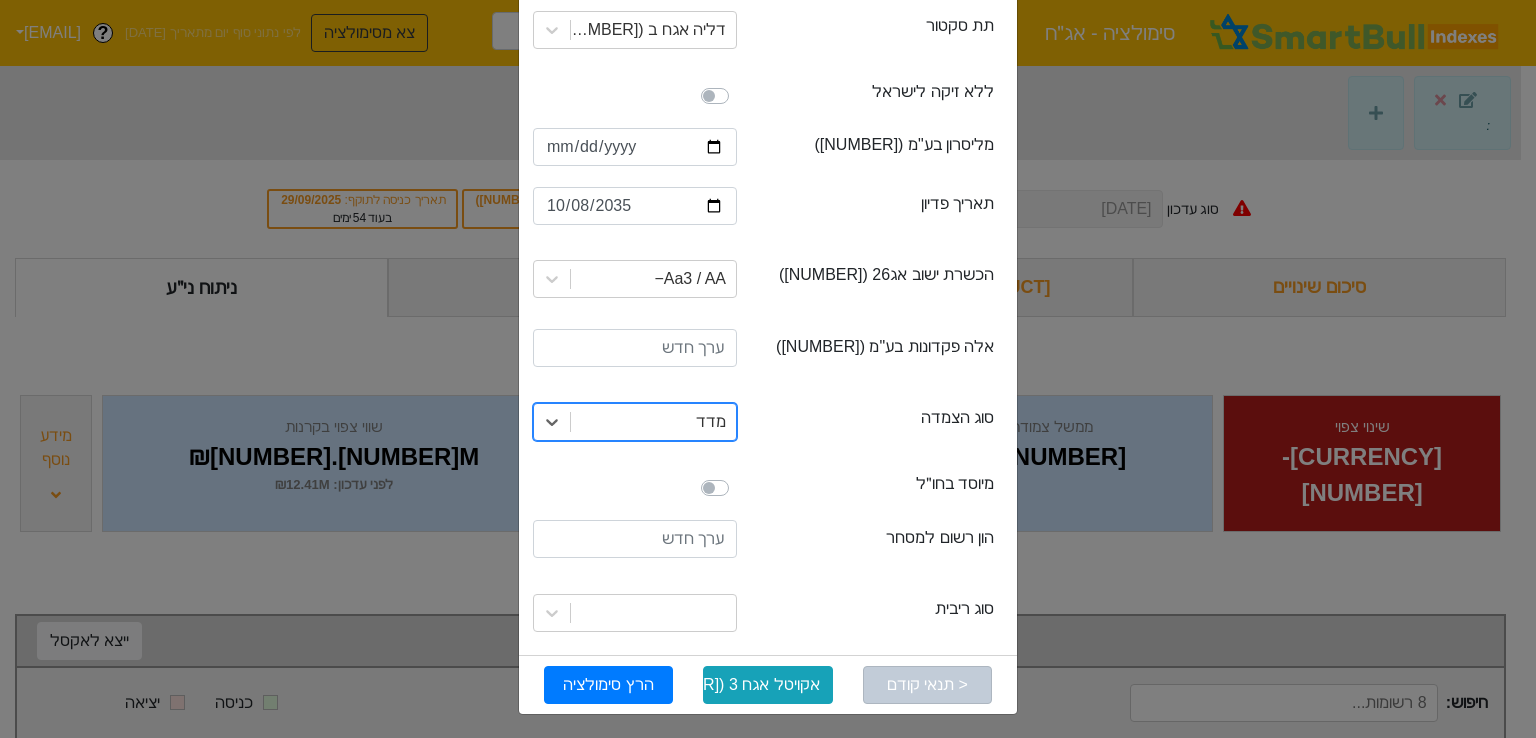scroll, scrollTop: 394, scrollLeft: 0, axis: vertical 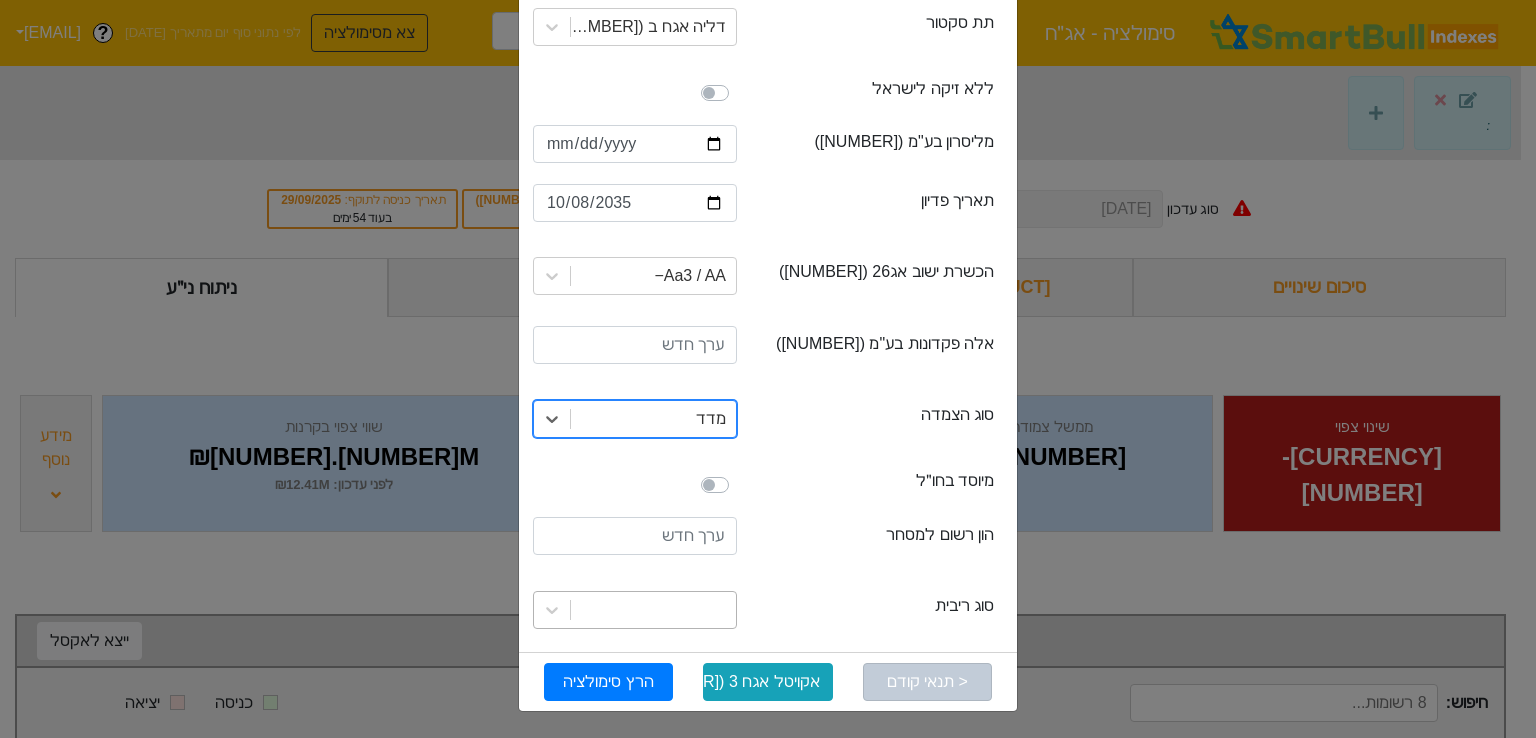 click at bounding box center (653, 610) 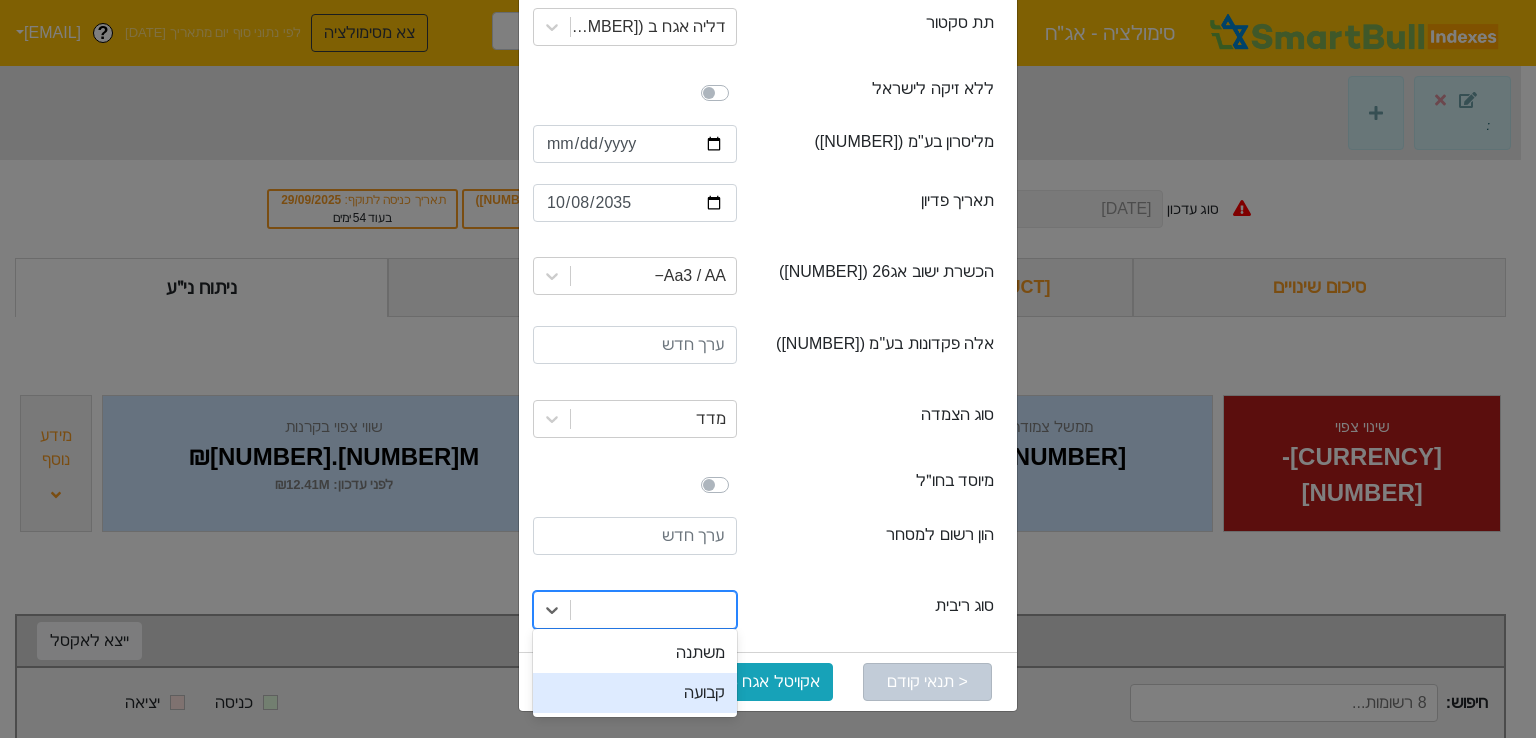 click on "קבועה" at bounding box center [635, 693] 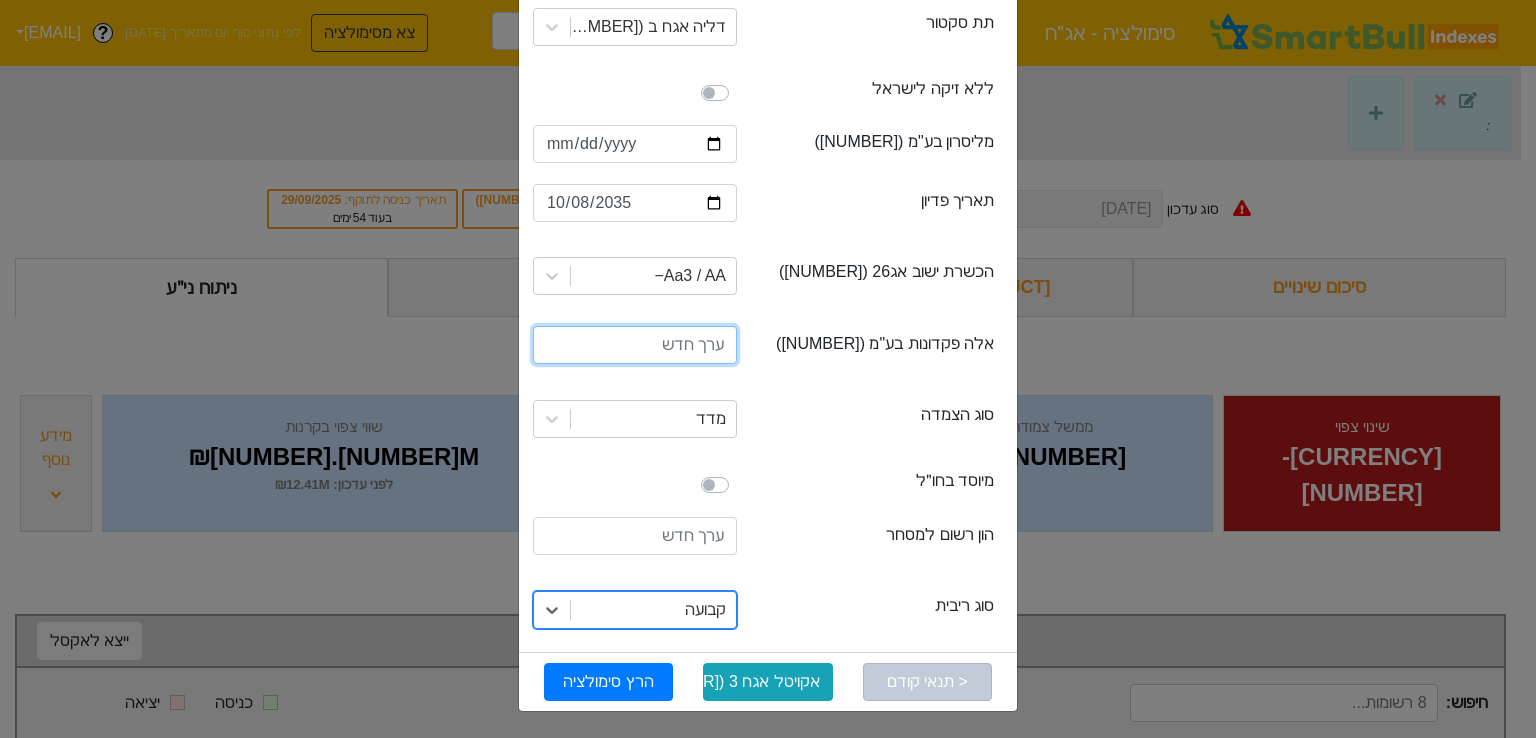 click at bounding box center [635, 345] 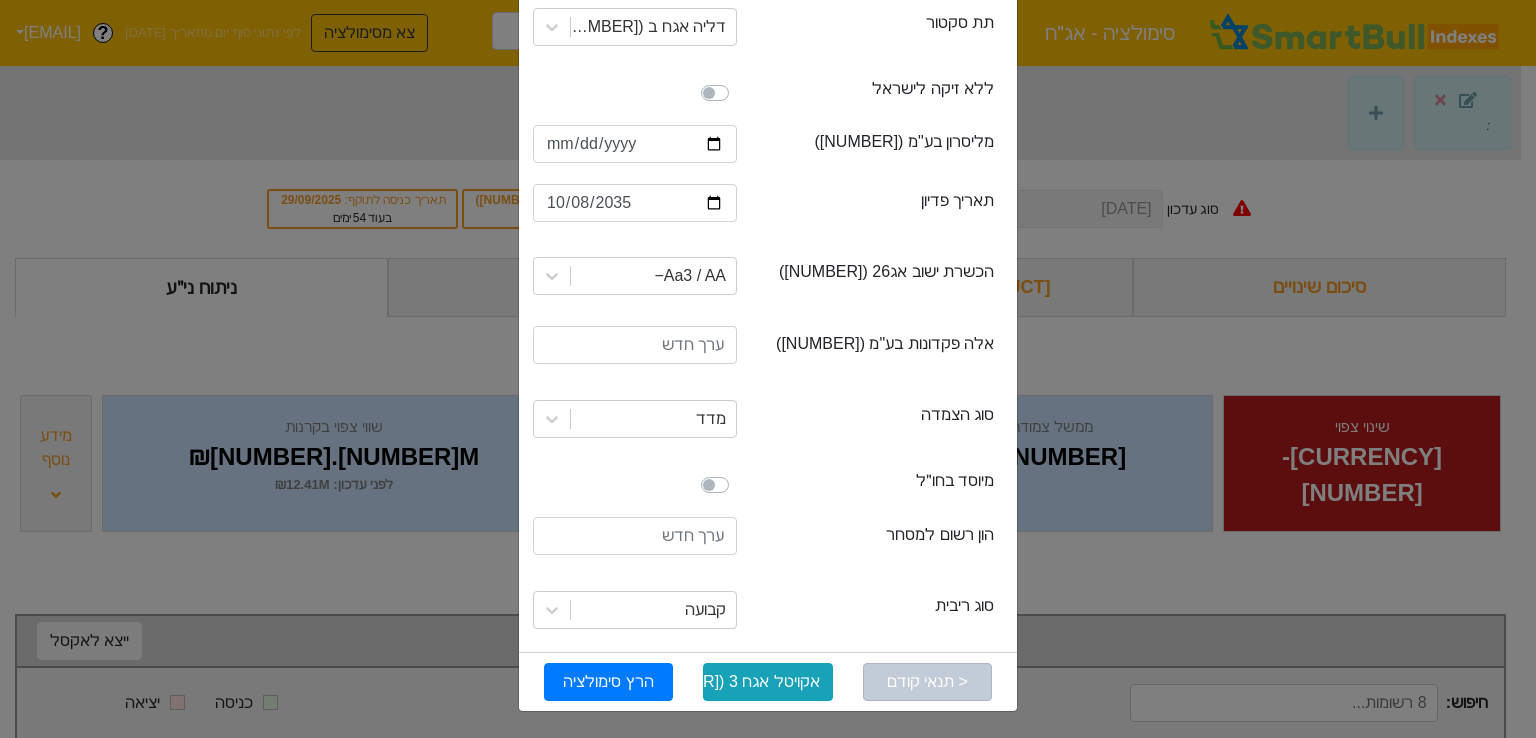 click on "< תנאי קודם + תנאי חדש הרץ סימולציה" at bounding box center [768, 681] 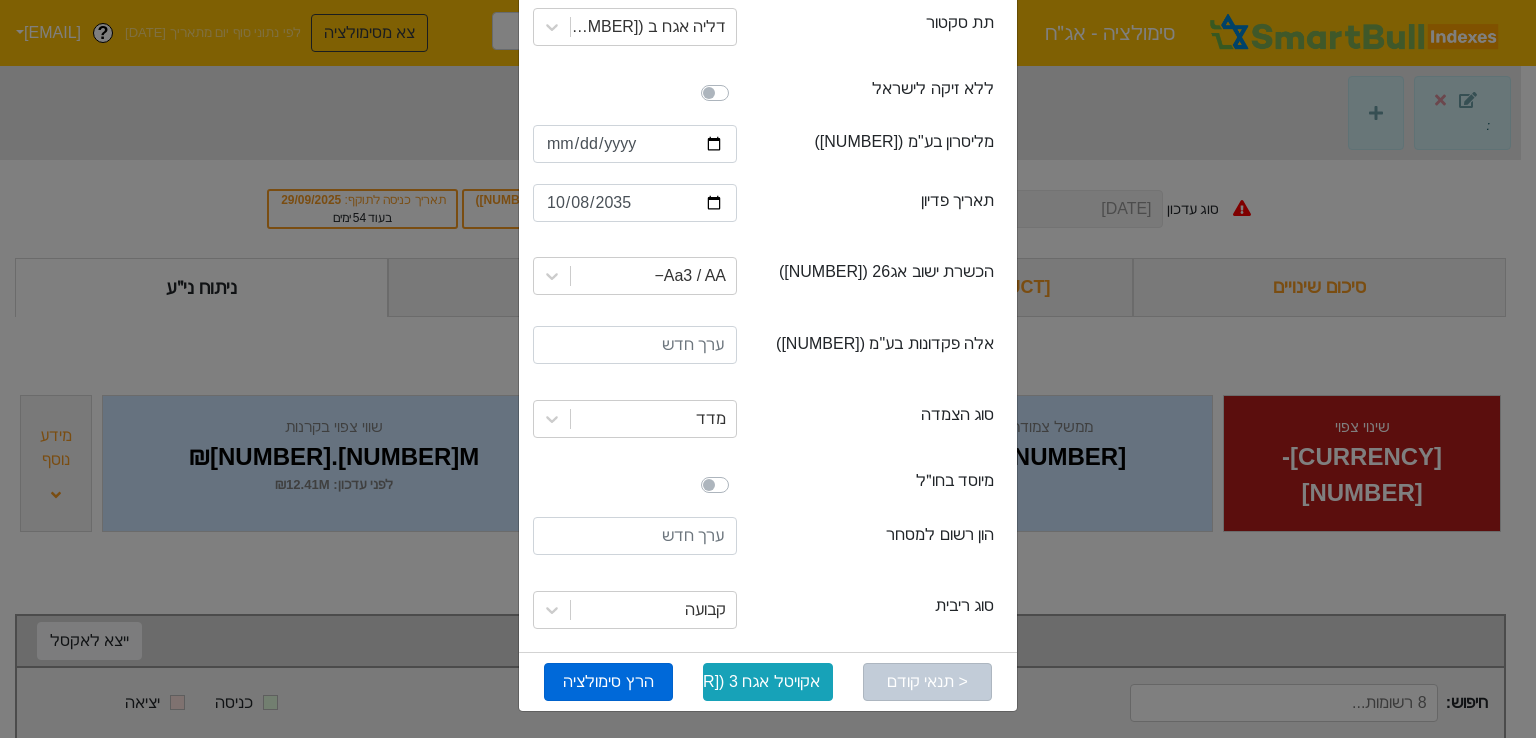 click on "הרץ סימולציה" at bounding box center (608, 682) 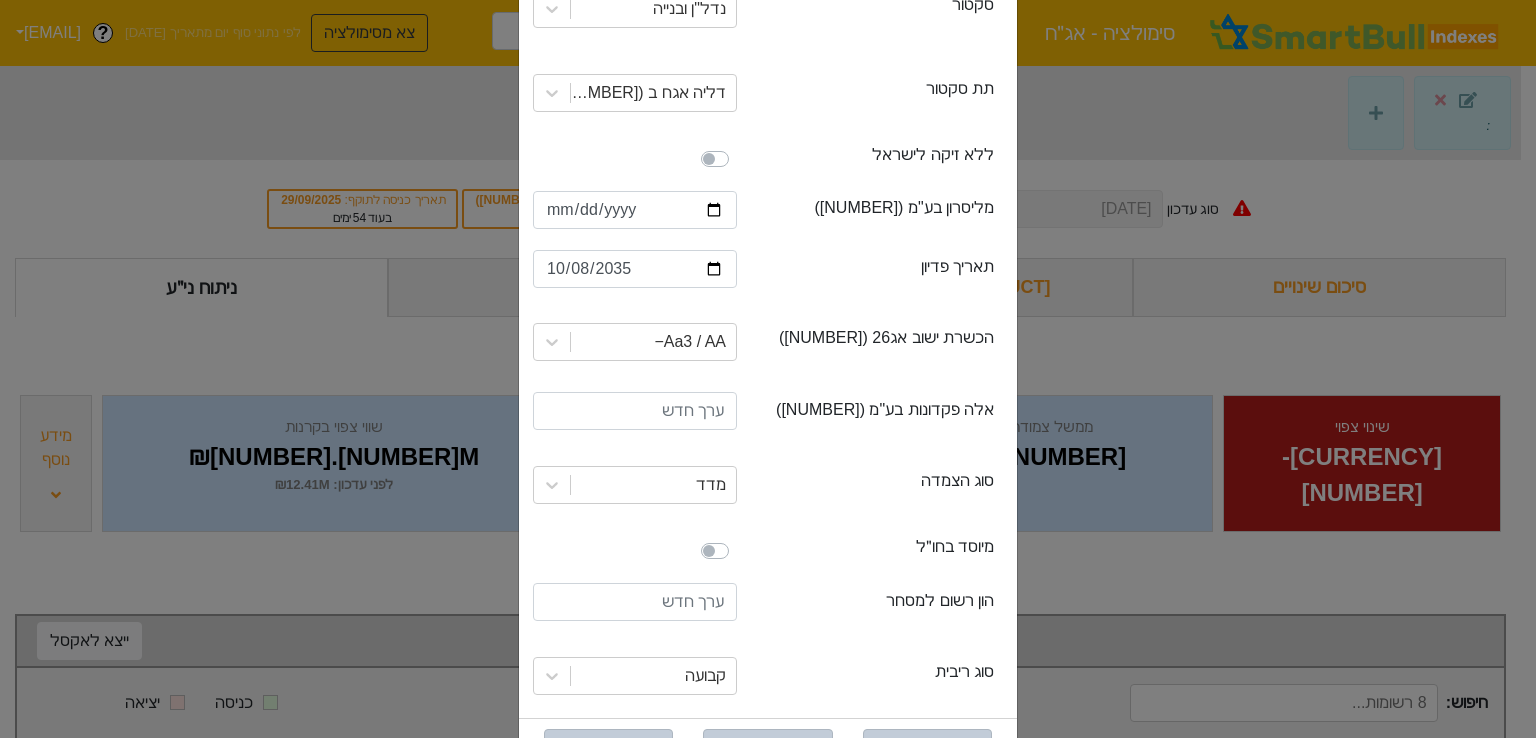 scroll, scrollTop: 460, scrollLeft: 0, axis: vertical 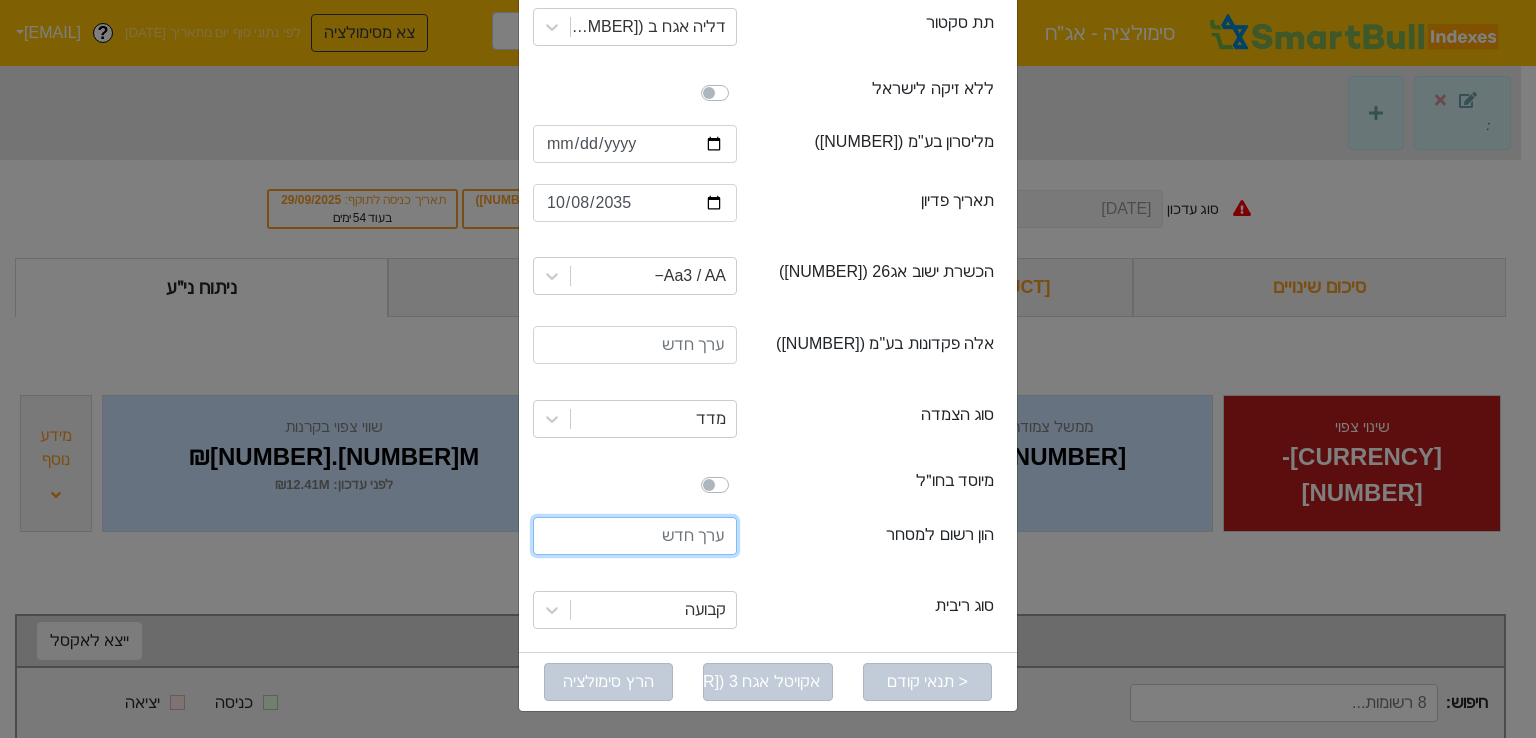 click at bounding box center [635, 536] 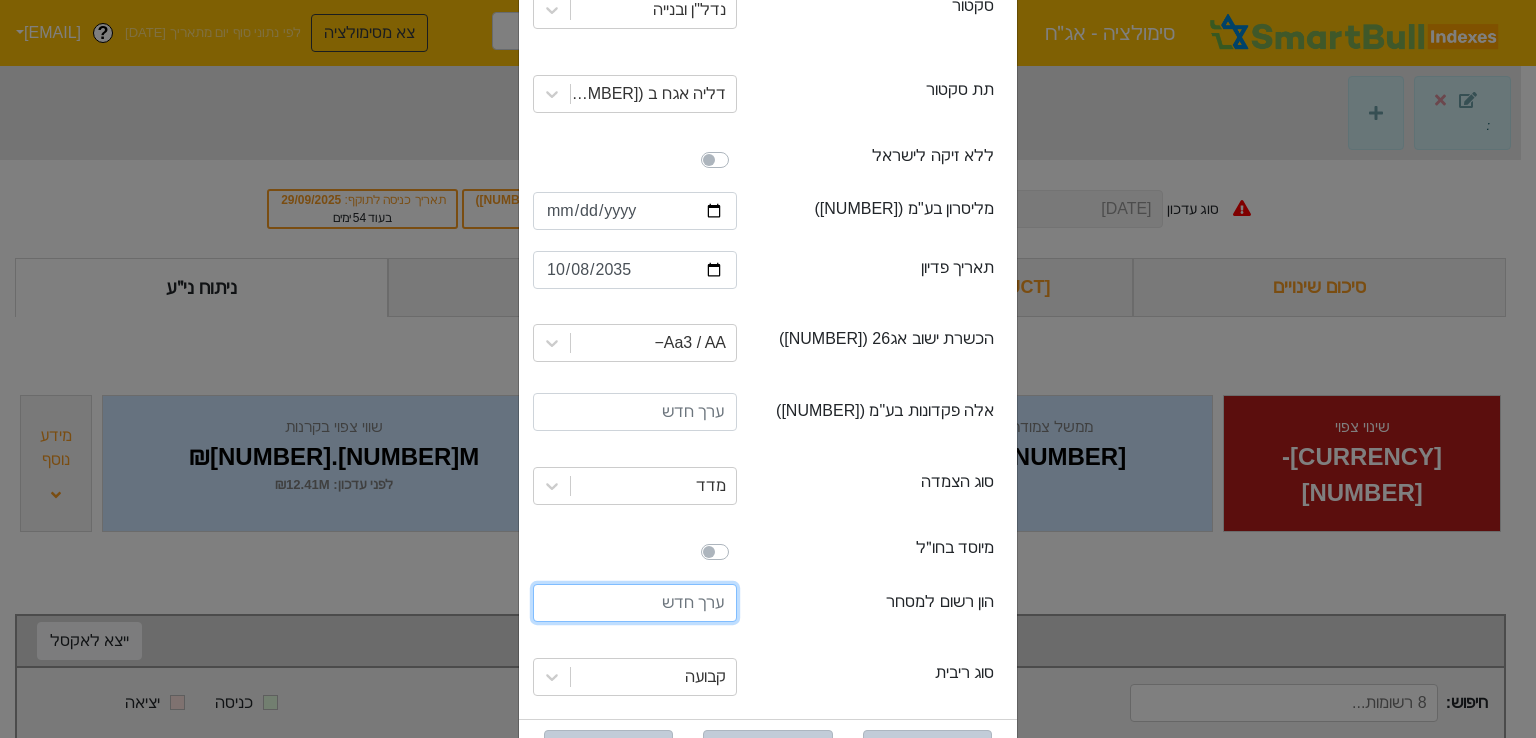 scroll, scrollTop: 460, scrollLeft: 0, axis: vertical 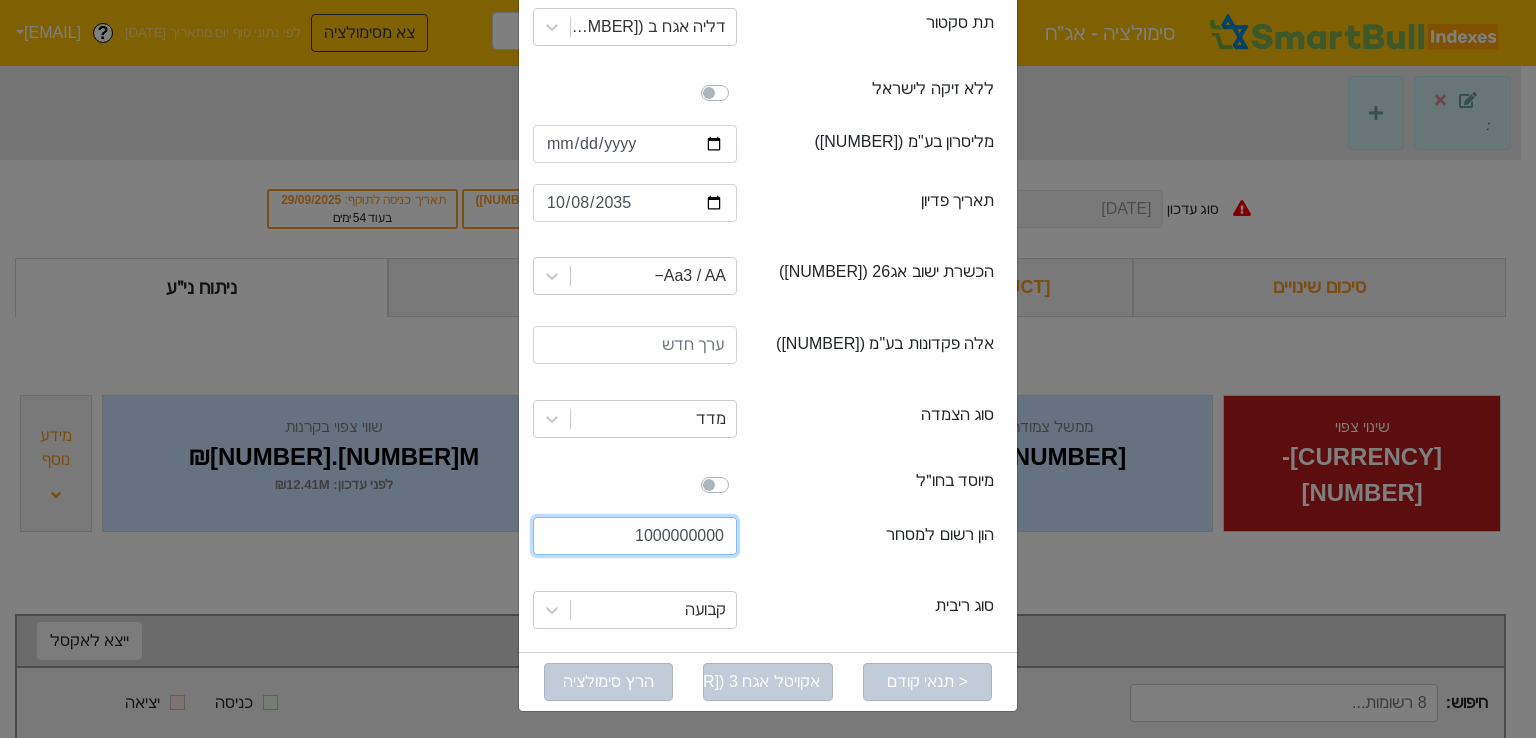 type on "1000000000" 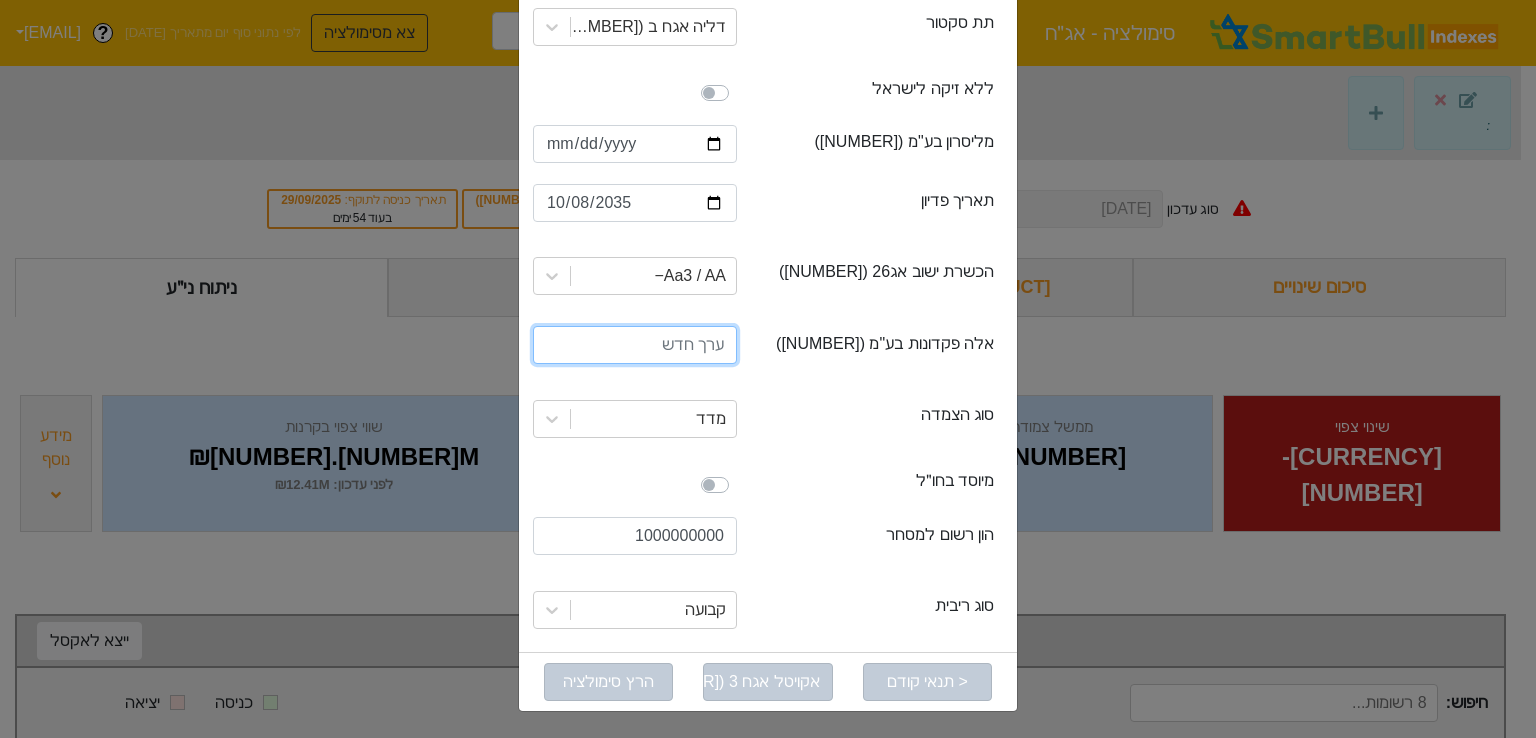 click at bounding box center [635, 345] 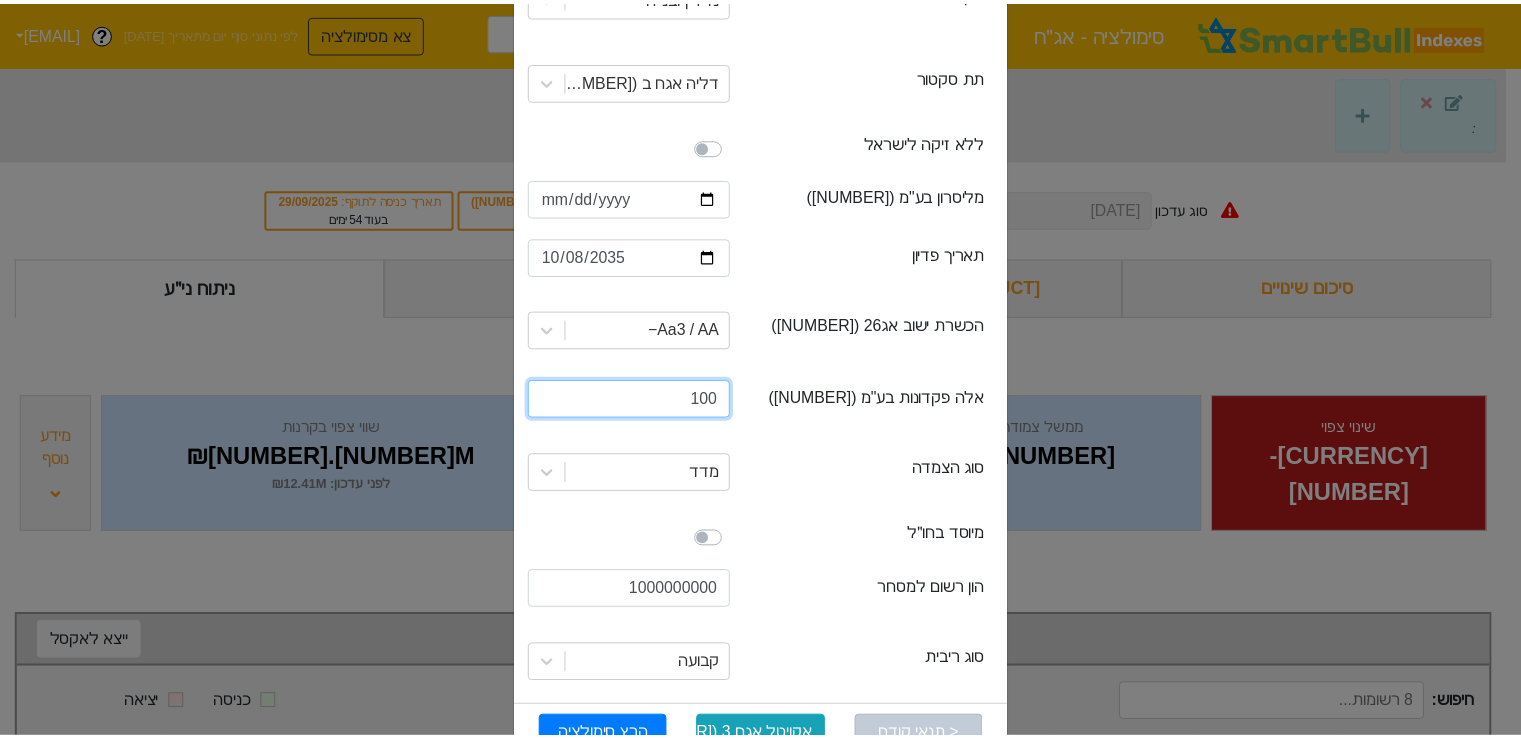 scroll, scrollTop: 394, scrollLeft: 0, axis: vertical 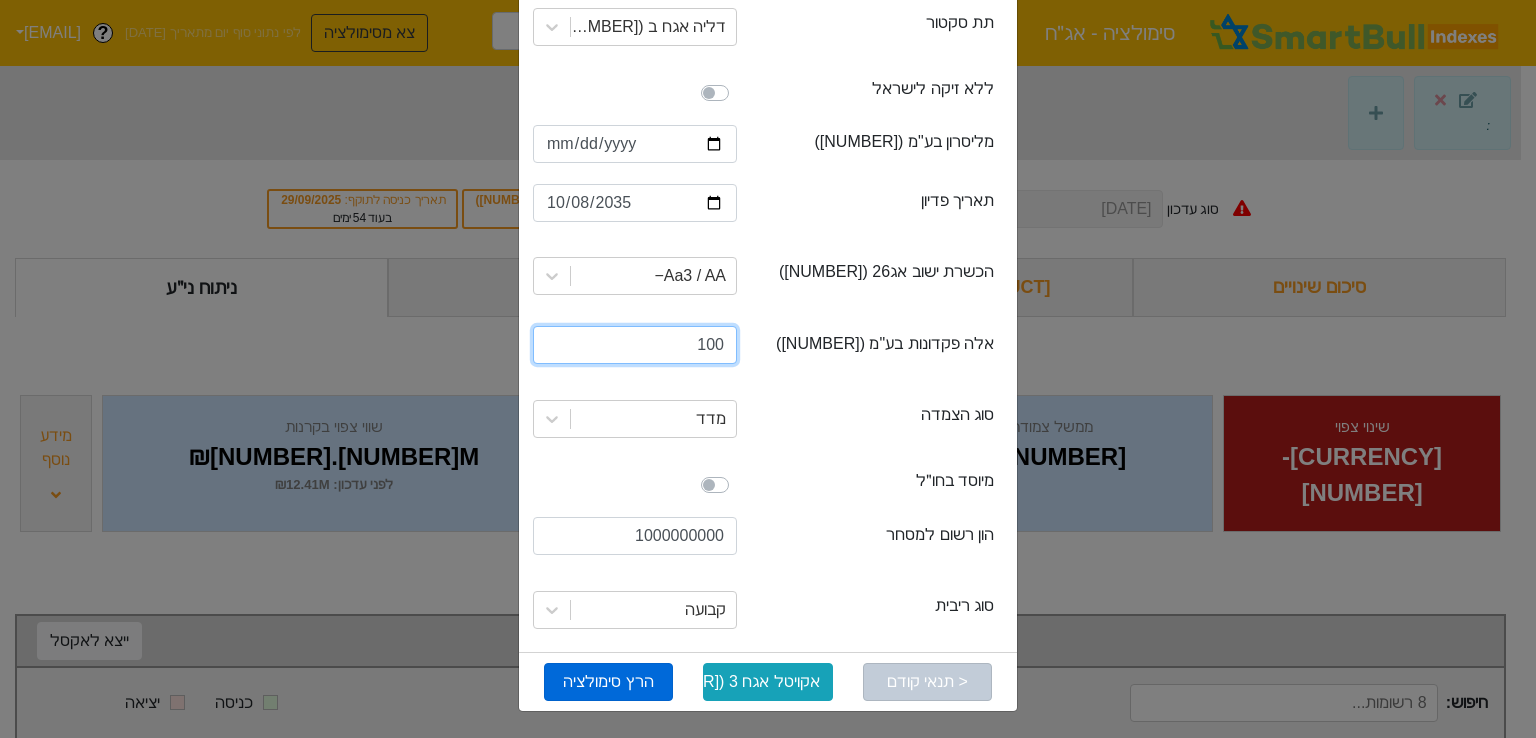 type on "100" 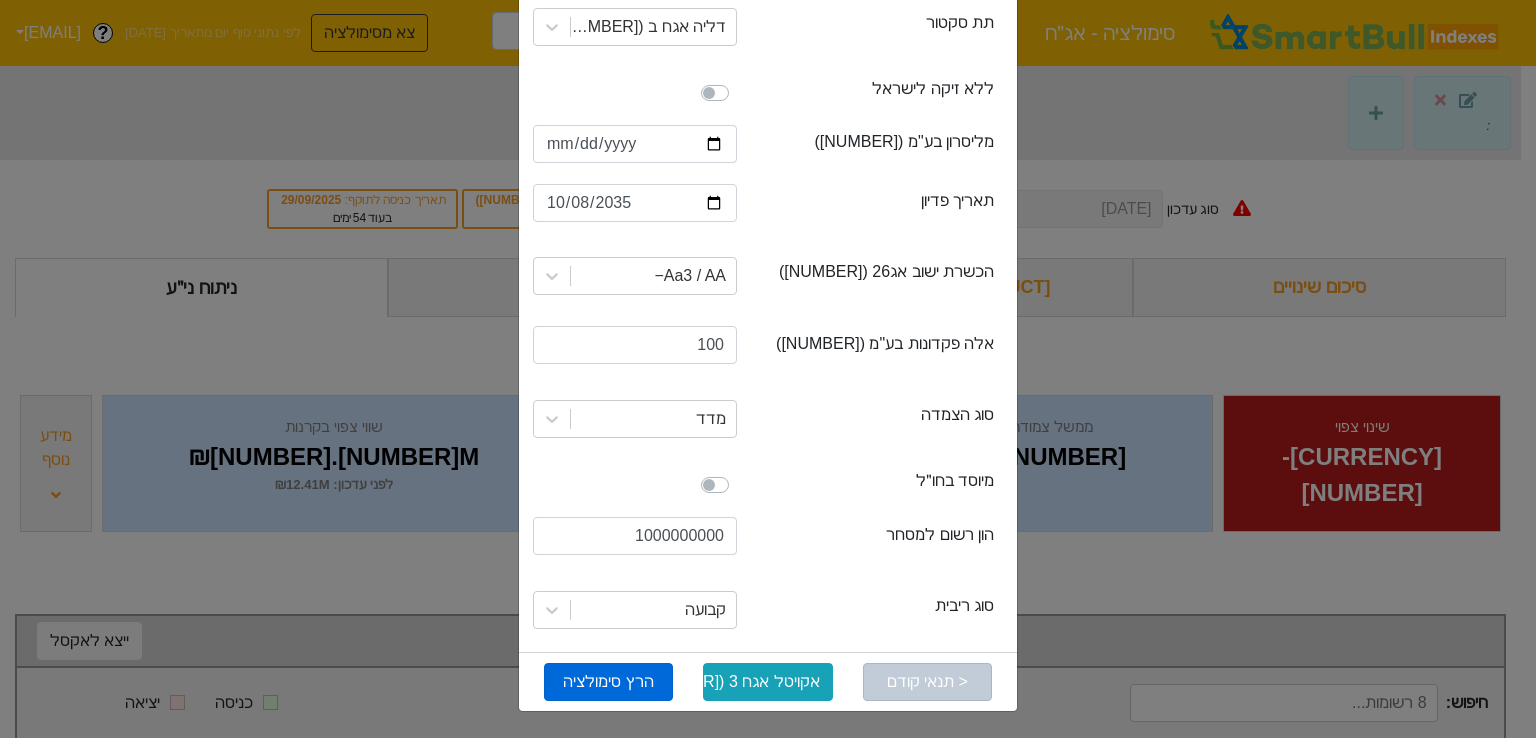 click on "הרץ סימולציה" at bounding box center (608, 682) 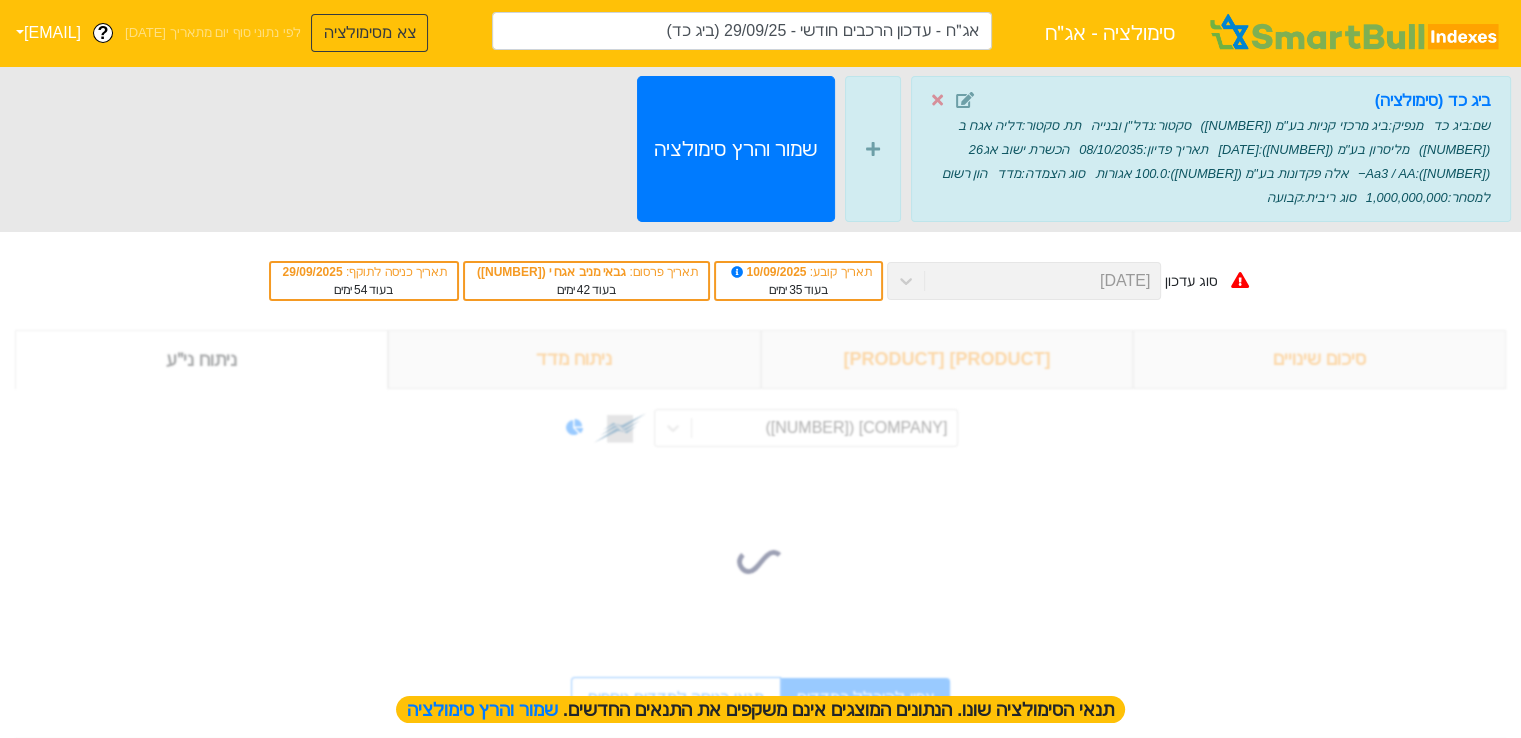 type on "אג״ח - עדכון הרכבים חודשי - 29/09/25 (ביג כד)" 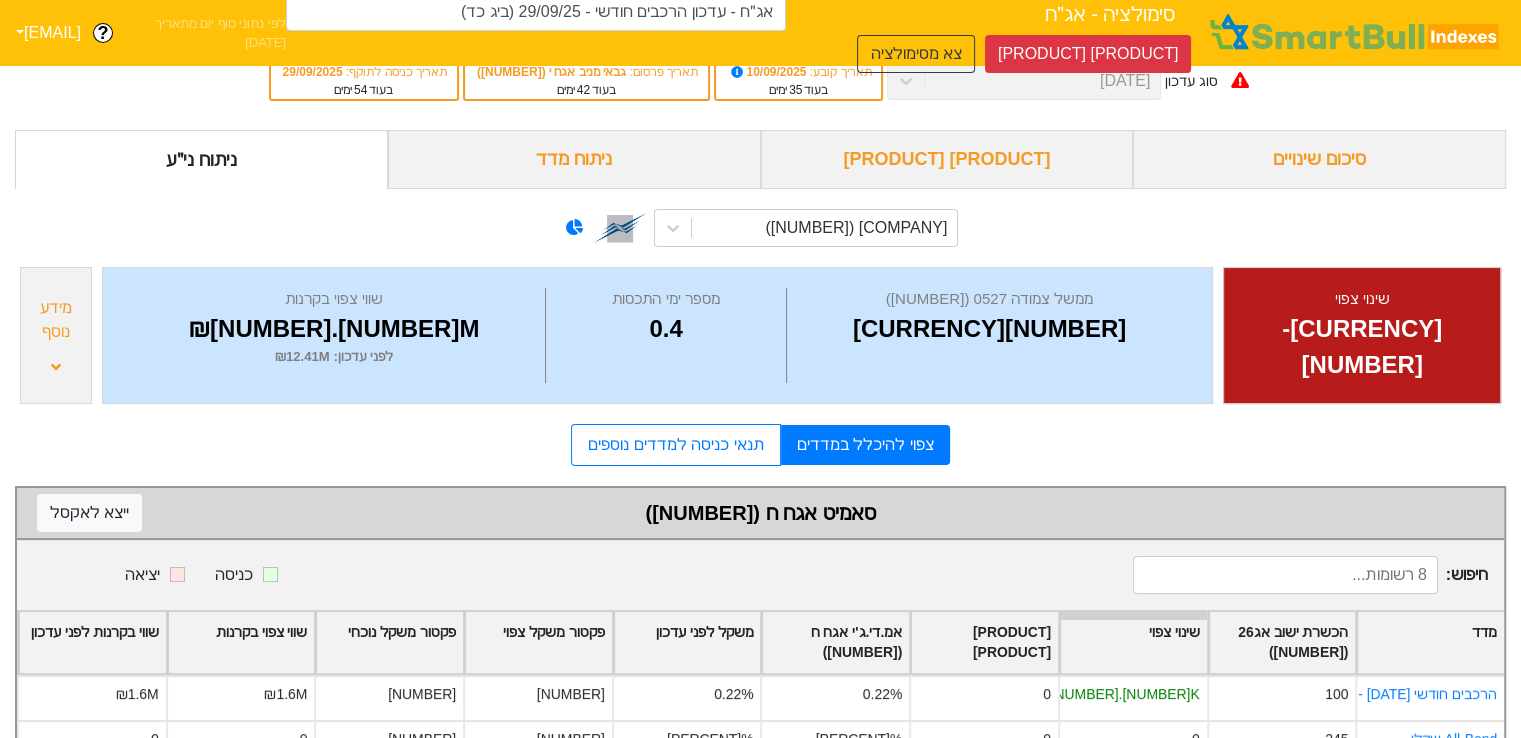 scroll, scrollTop: 100, scrollLeft: 0, axis: vertical 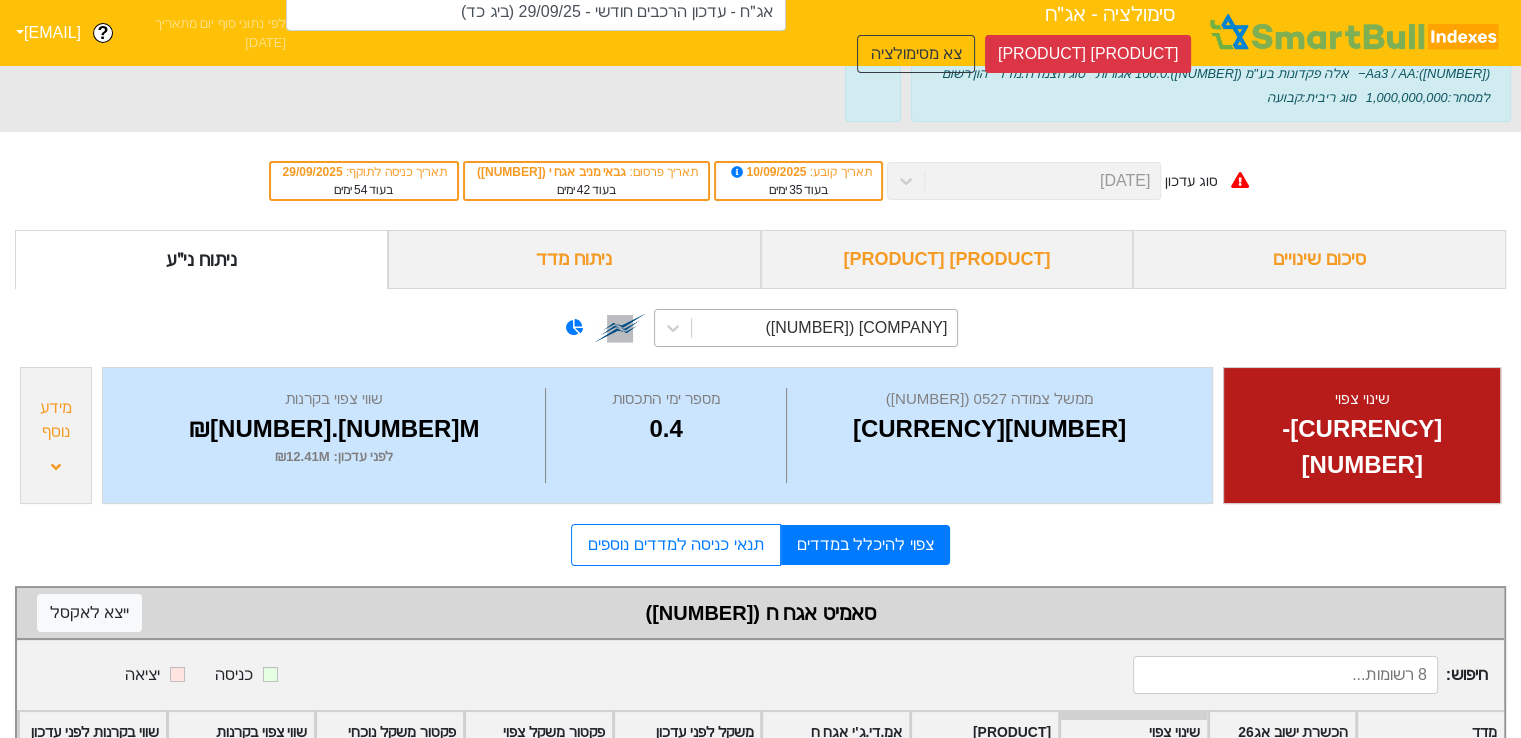 click on "[COMPANY] ([NUMBER])" at bounding box center (856, 328) 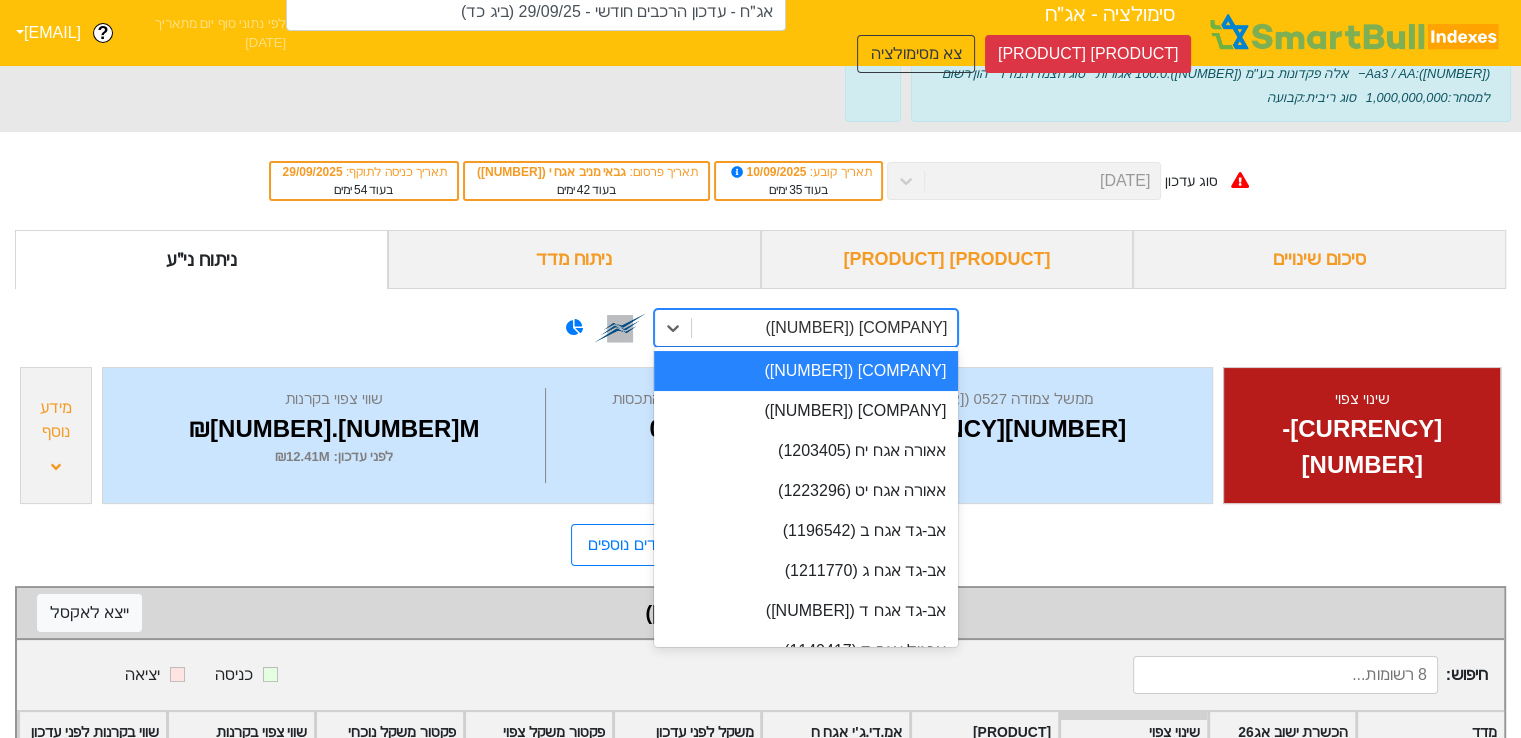 click on "[COMPANY] ([NUMBER])" at bounding box center (824, 328) 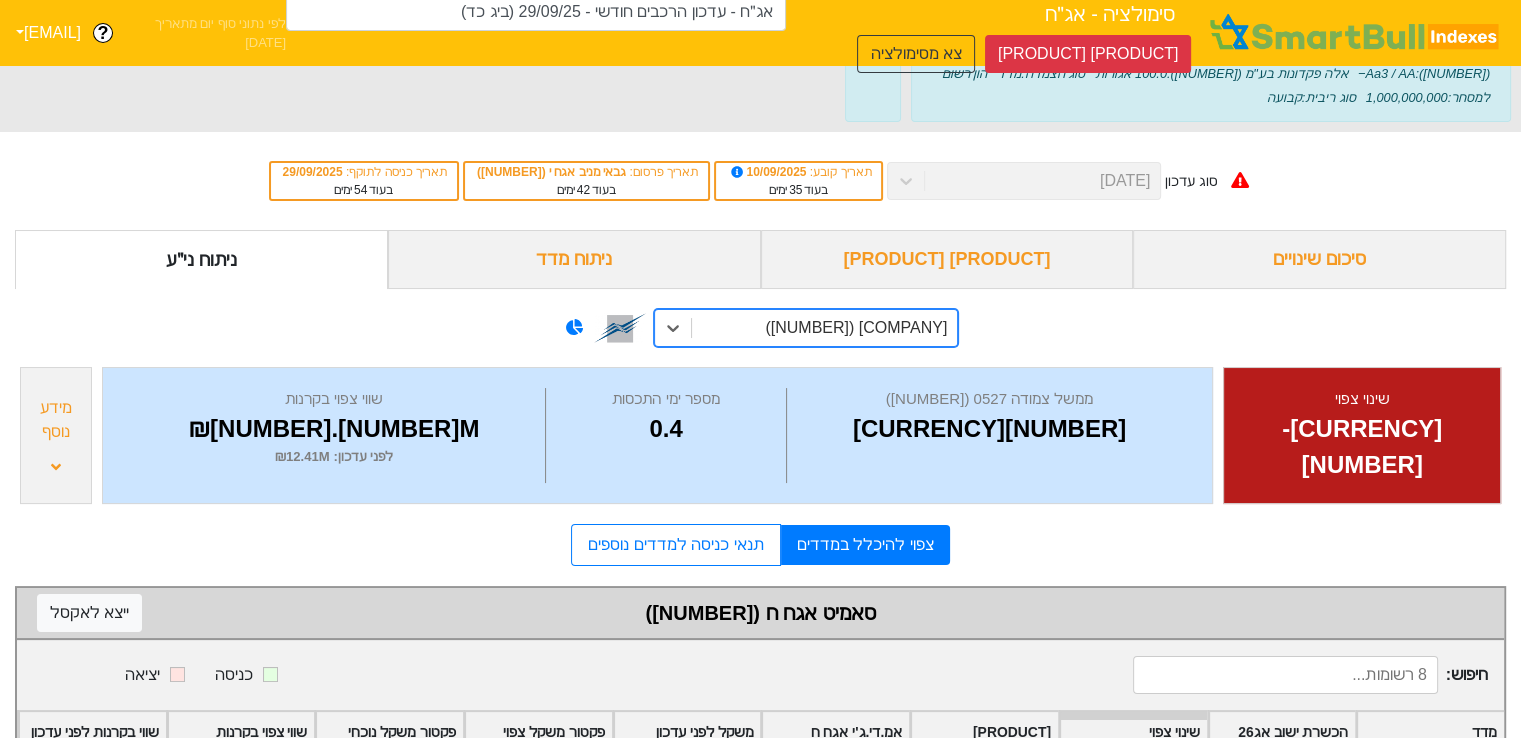 click on "[COMPANY] ([NUMBER])" at bounding box center [824, 328] 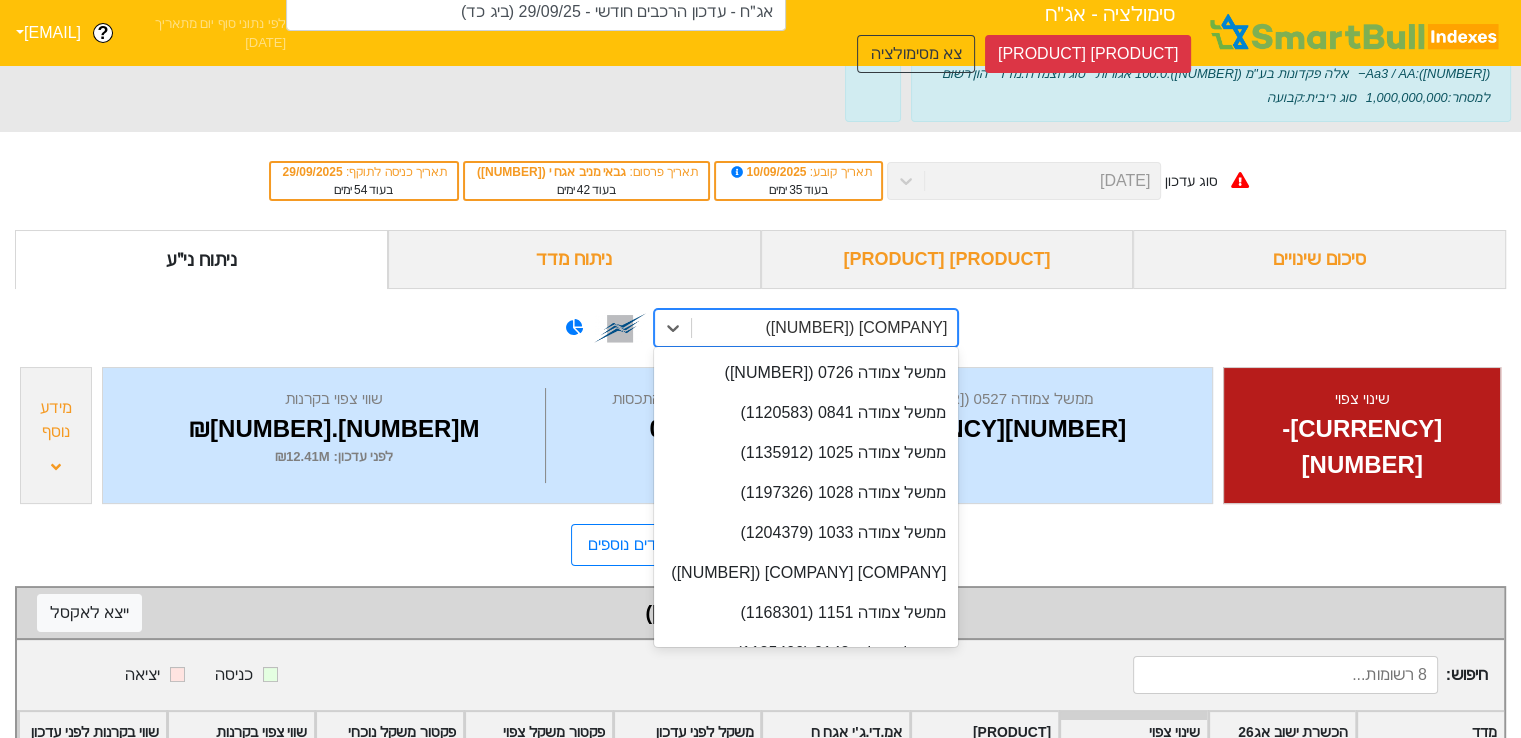 scroll, scrollTop: 25031, scrollLeft: 0, axis: vertical 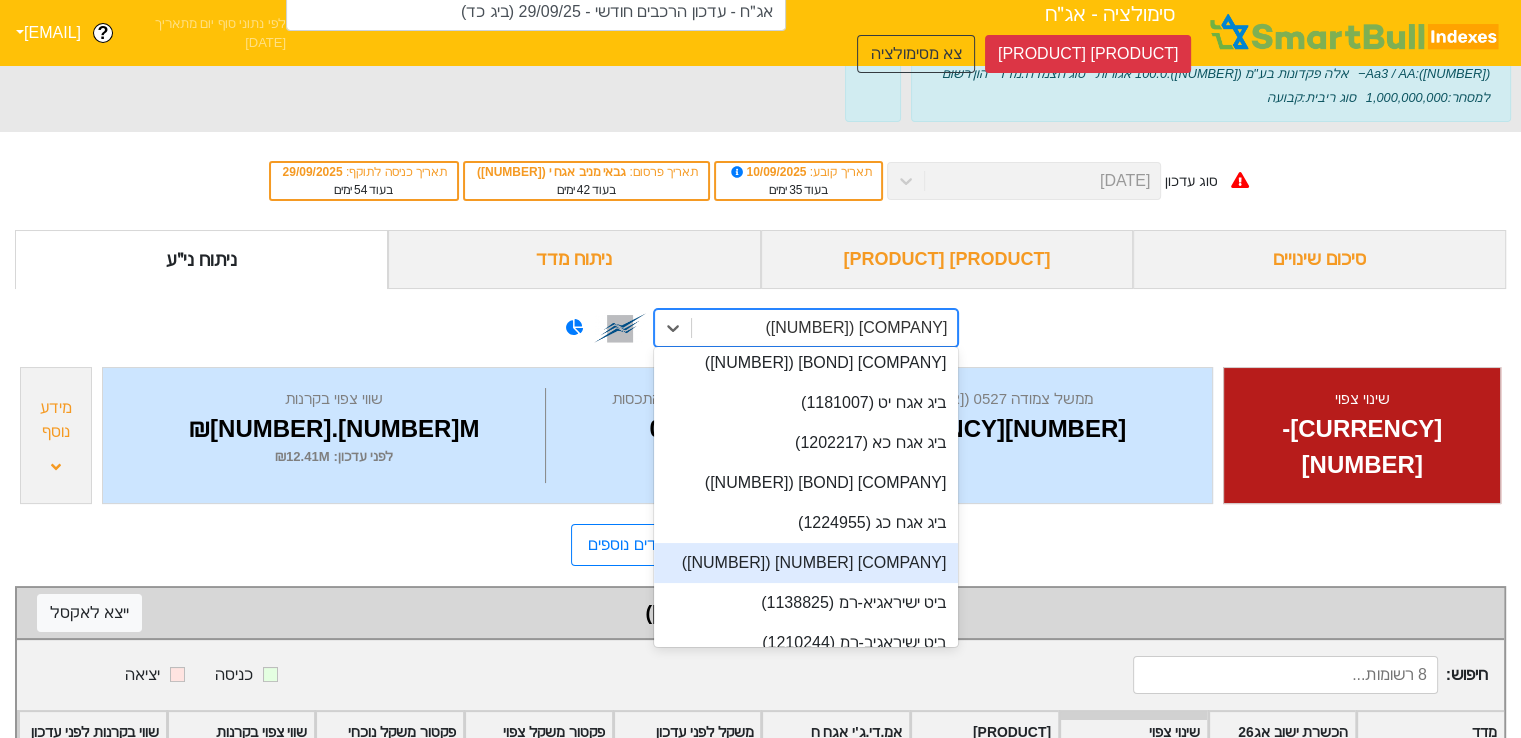 click on "[COMPANY] [NUMBER] ([NUMBER])" at bounding box center (806, 563) 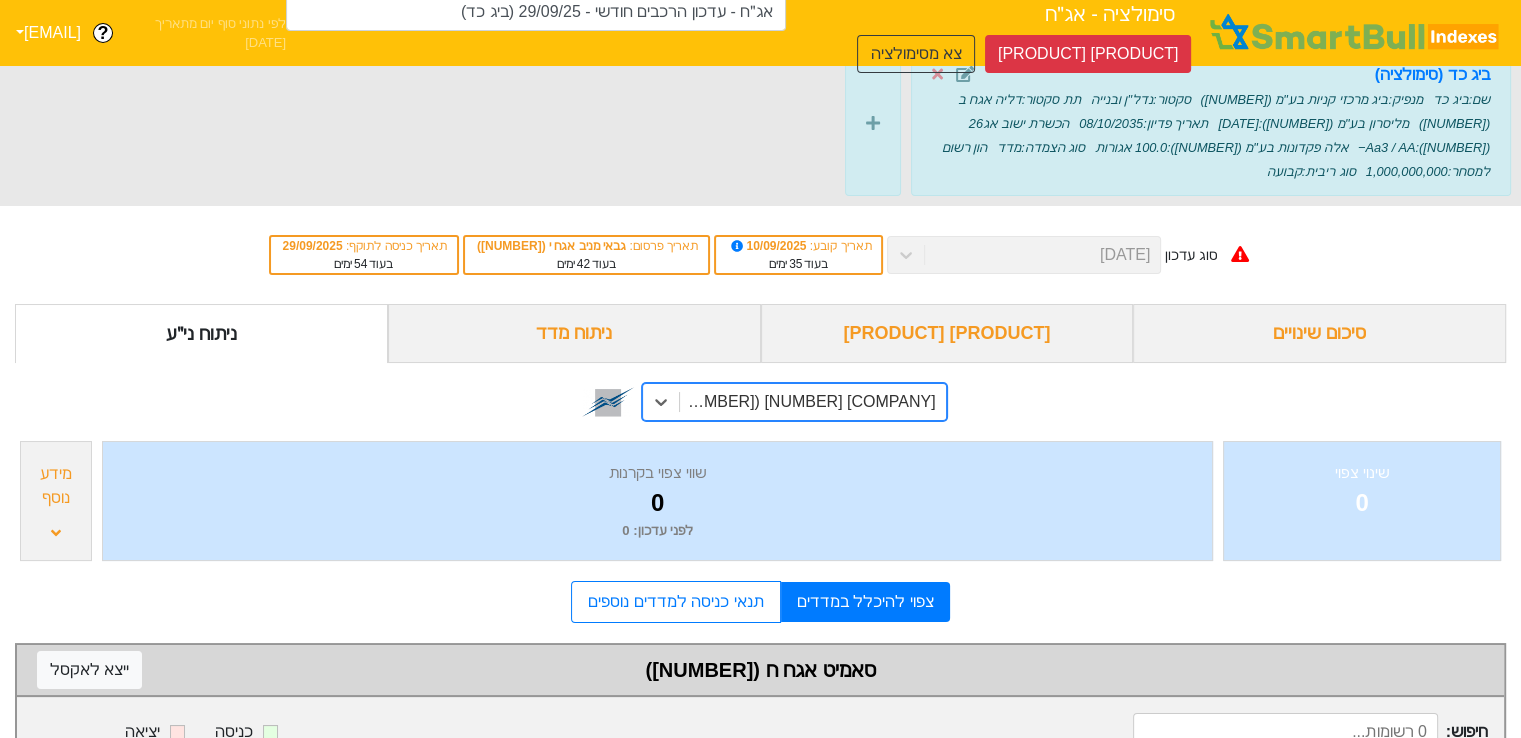scroll, scrollTop: 0, scrollLeft: 0, axis: both 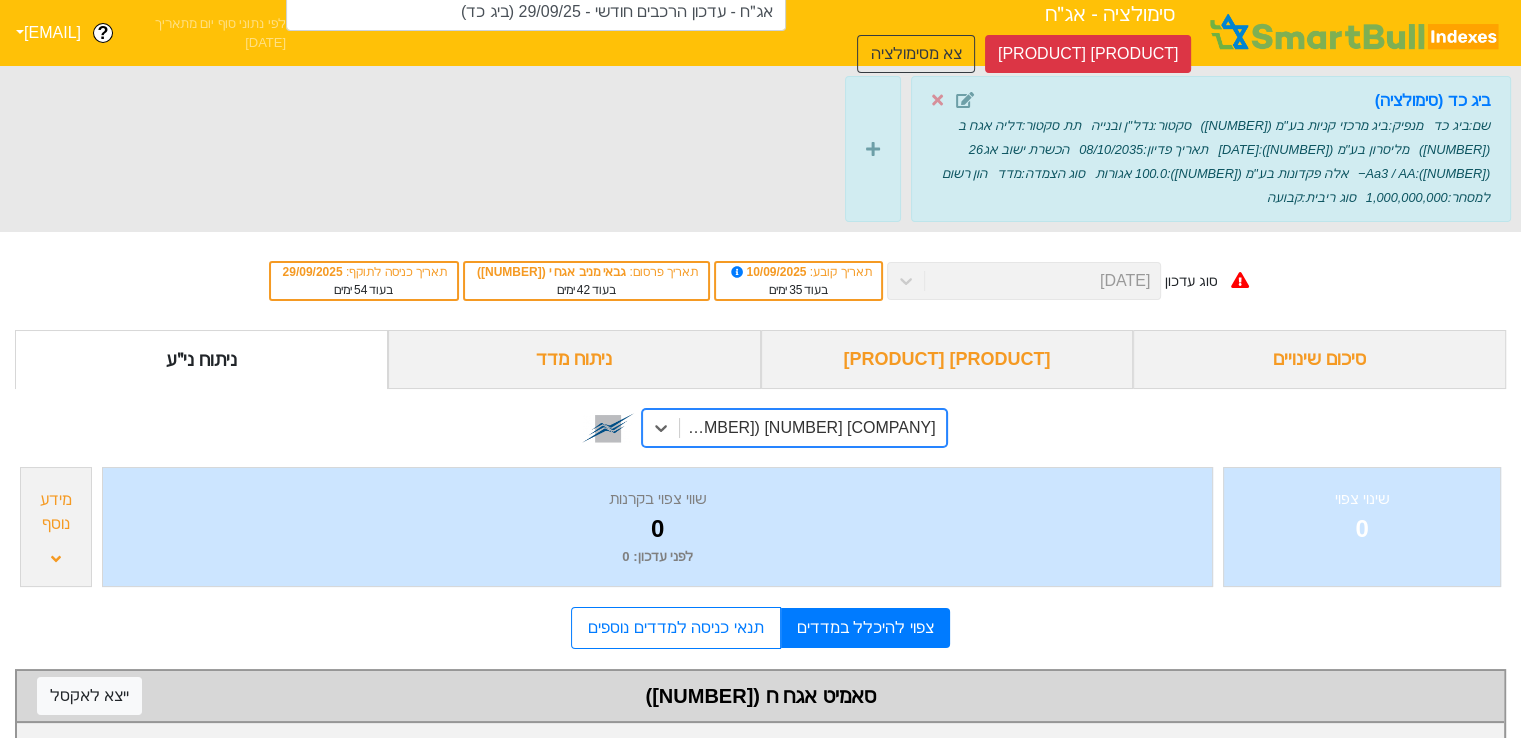 click on "הון רשום למסחר :  [NUMBER]" at bounding box center (1216, 185) 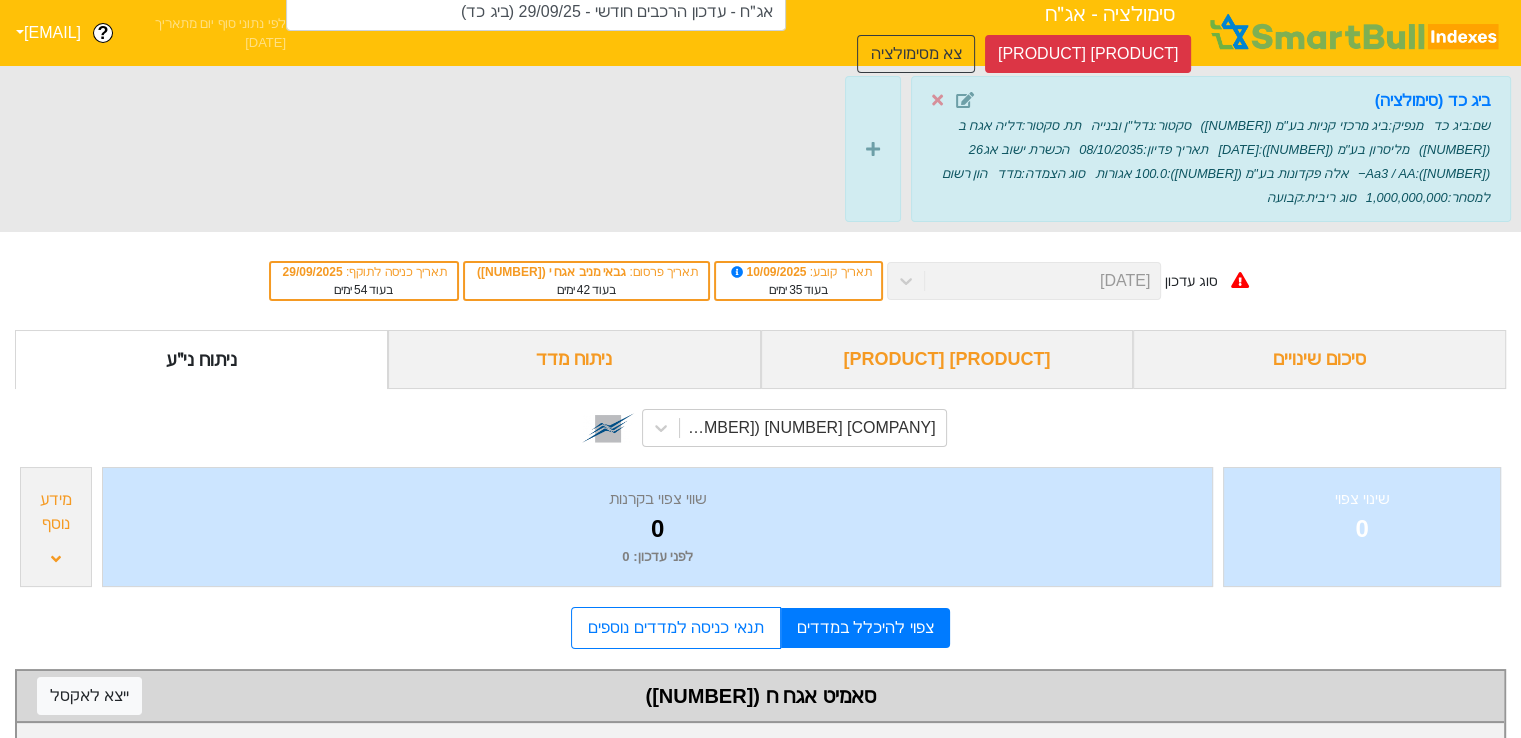 click on "הון רשום למסחר :  [NUMBER]" at bounding box center [1216, 185] 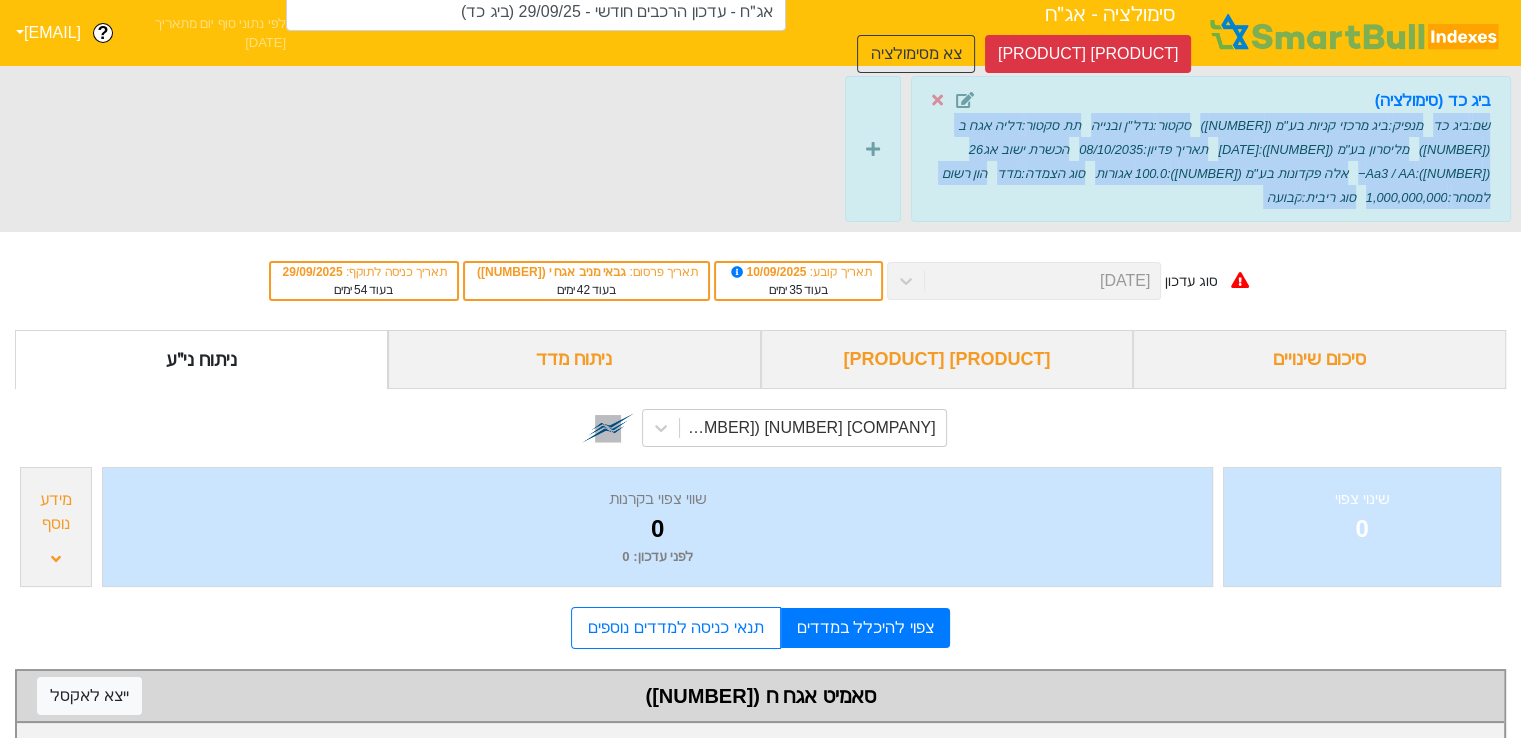 click on "סוג ריבית :  קבועה" at bounding box center [1310, 197] 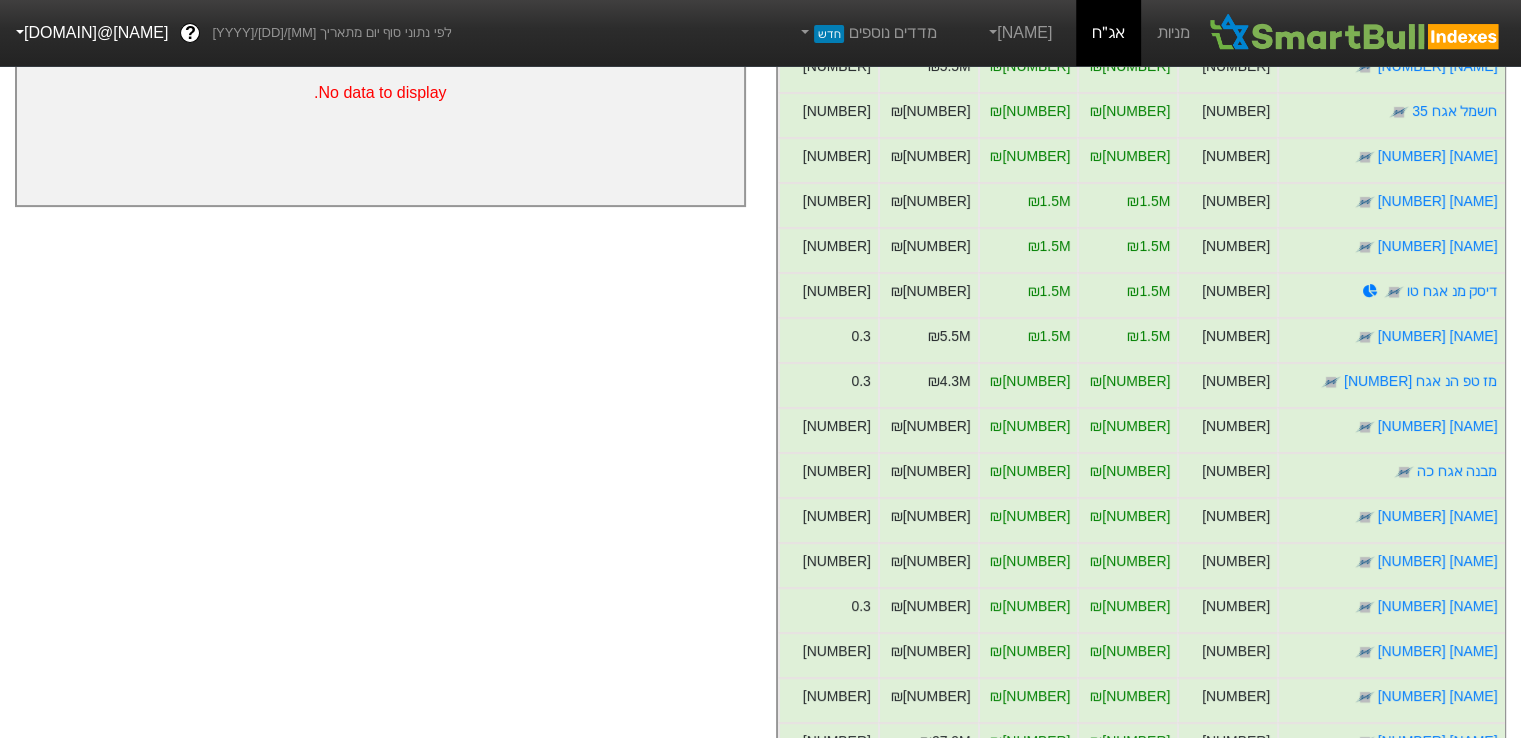scroll, scrollTop: 0, scrollLeft: 0, axis: both 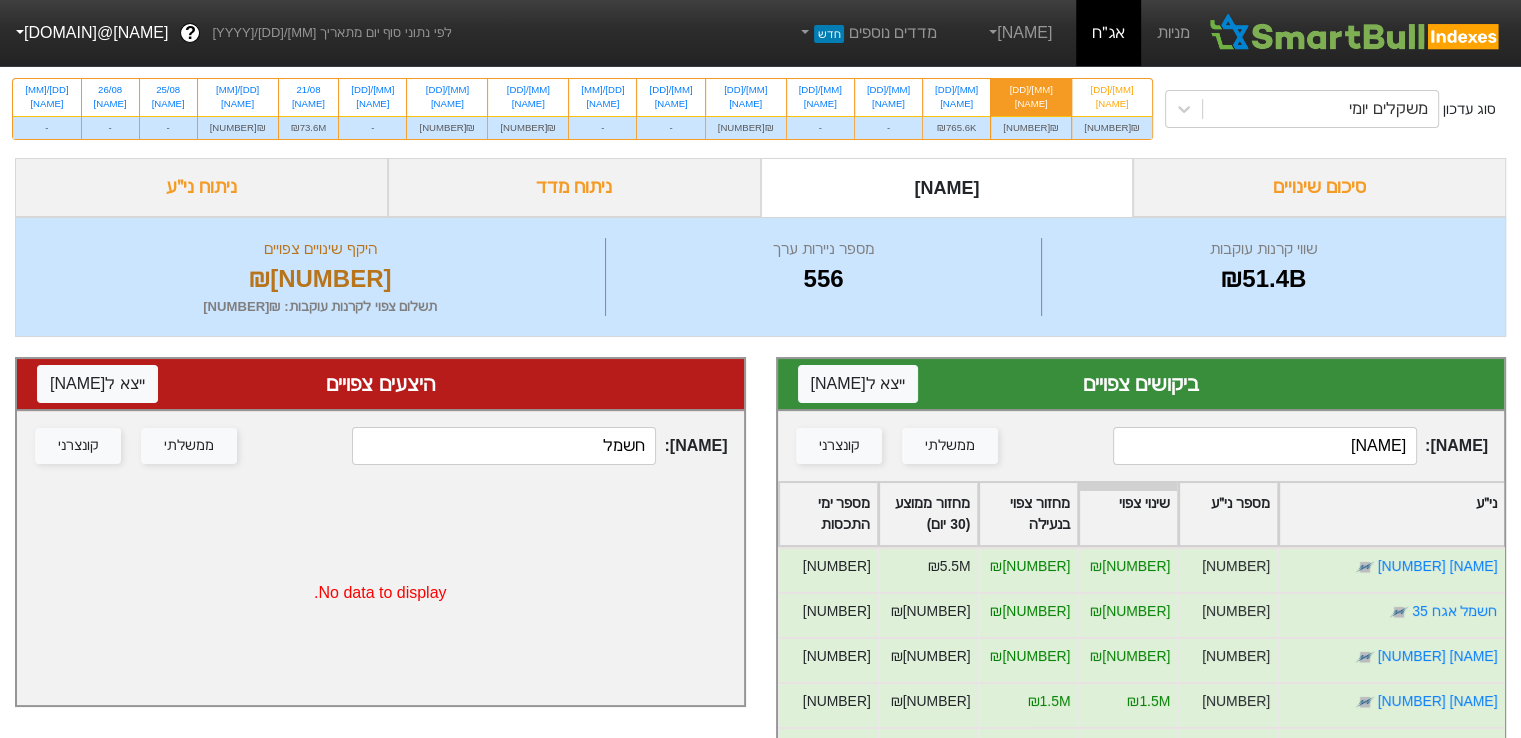 click on "[NAME]" at bounding box center (1265, 446) 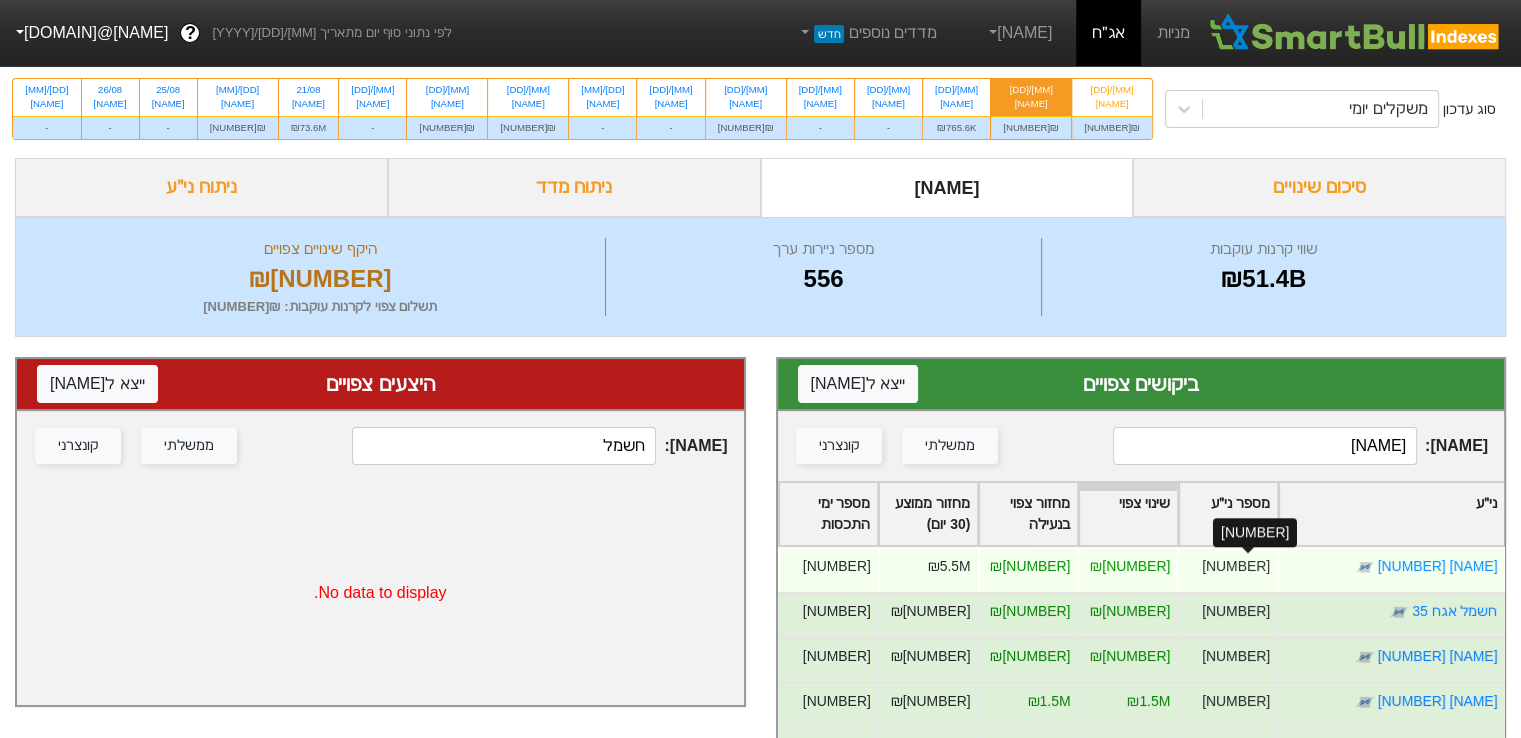 scroll, scrollTop: 200, scrollLeft: 0, axis: vertical 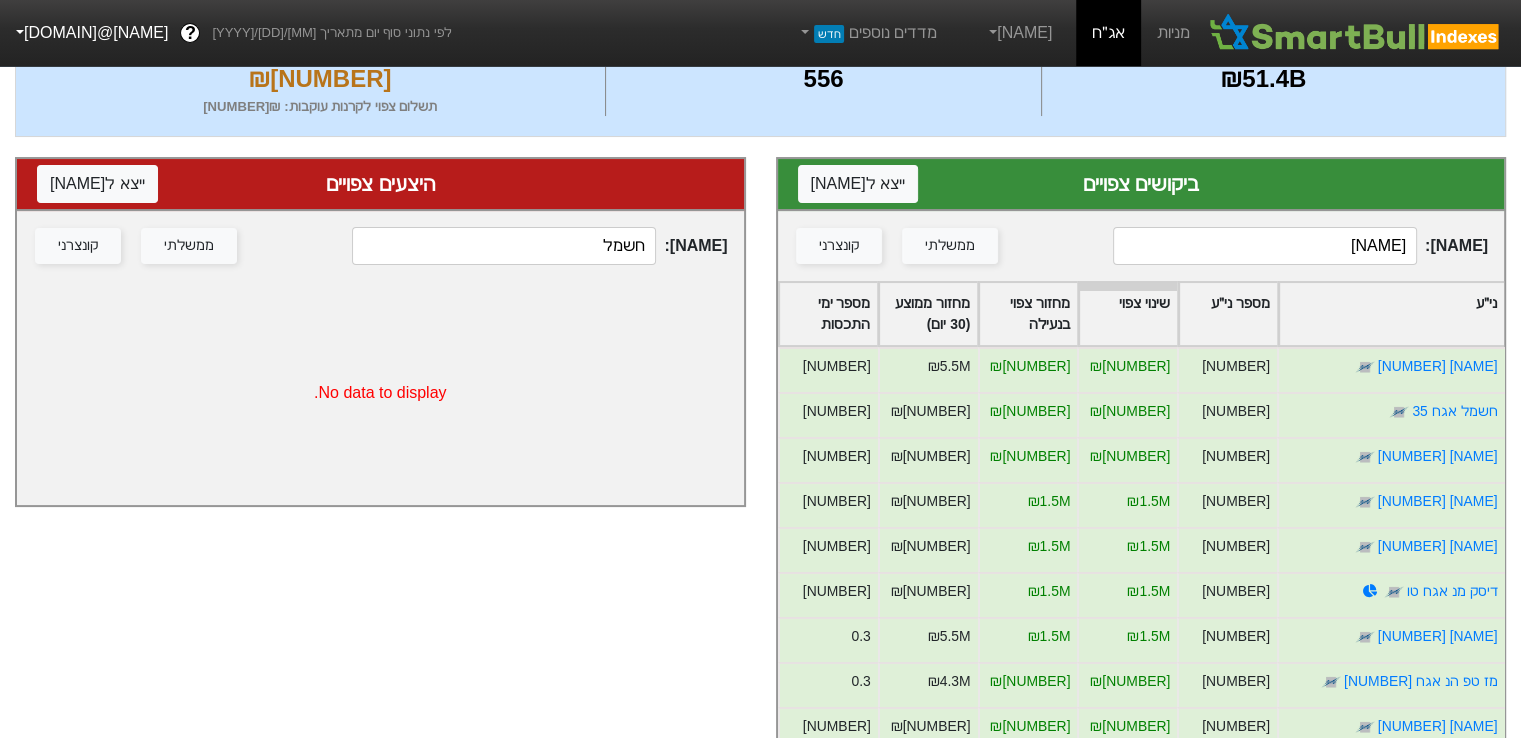 click on "[NAME]" at bounding box center (1265, 246) 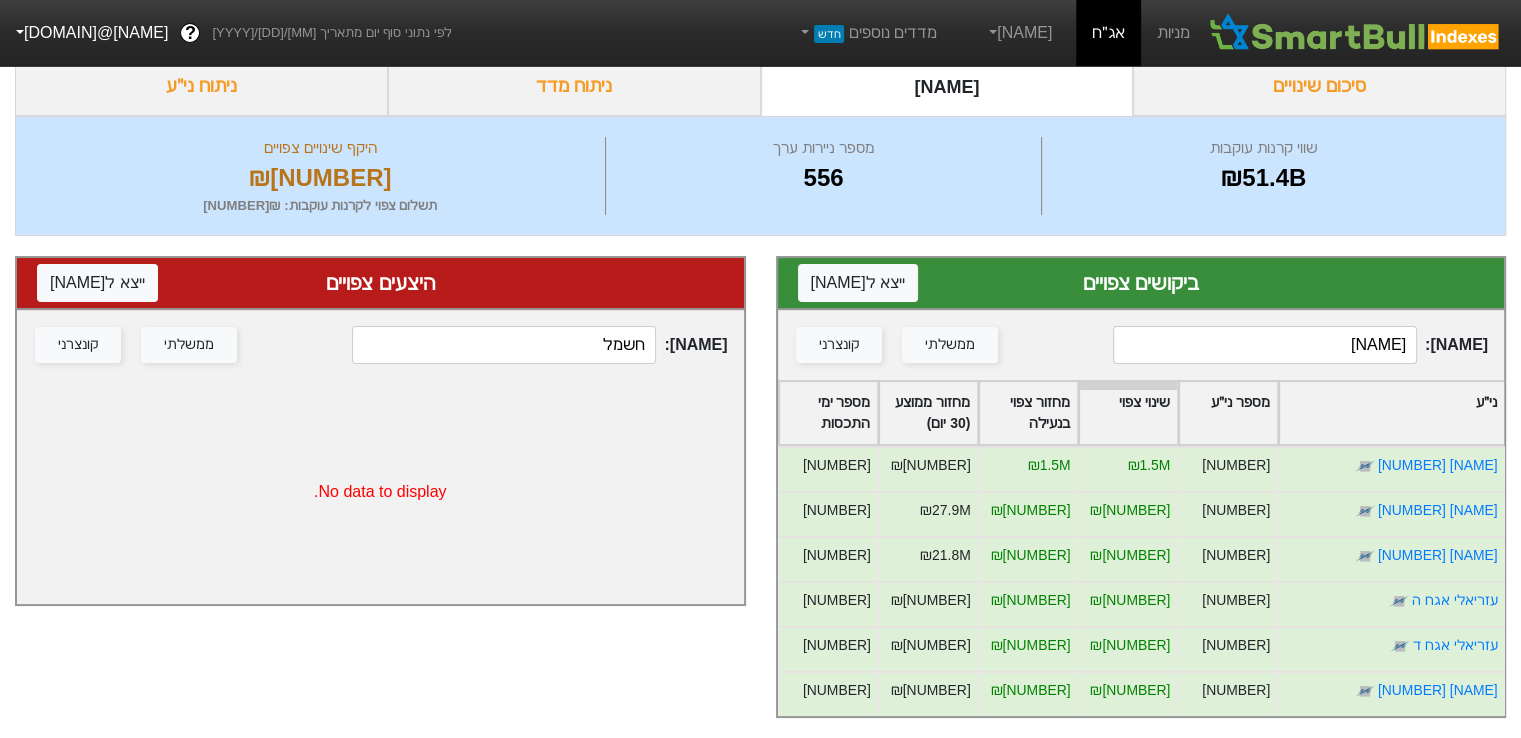 scroll, scrollTop: 113, scrollLeft: 0, axis: vertical 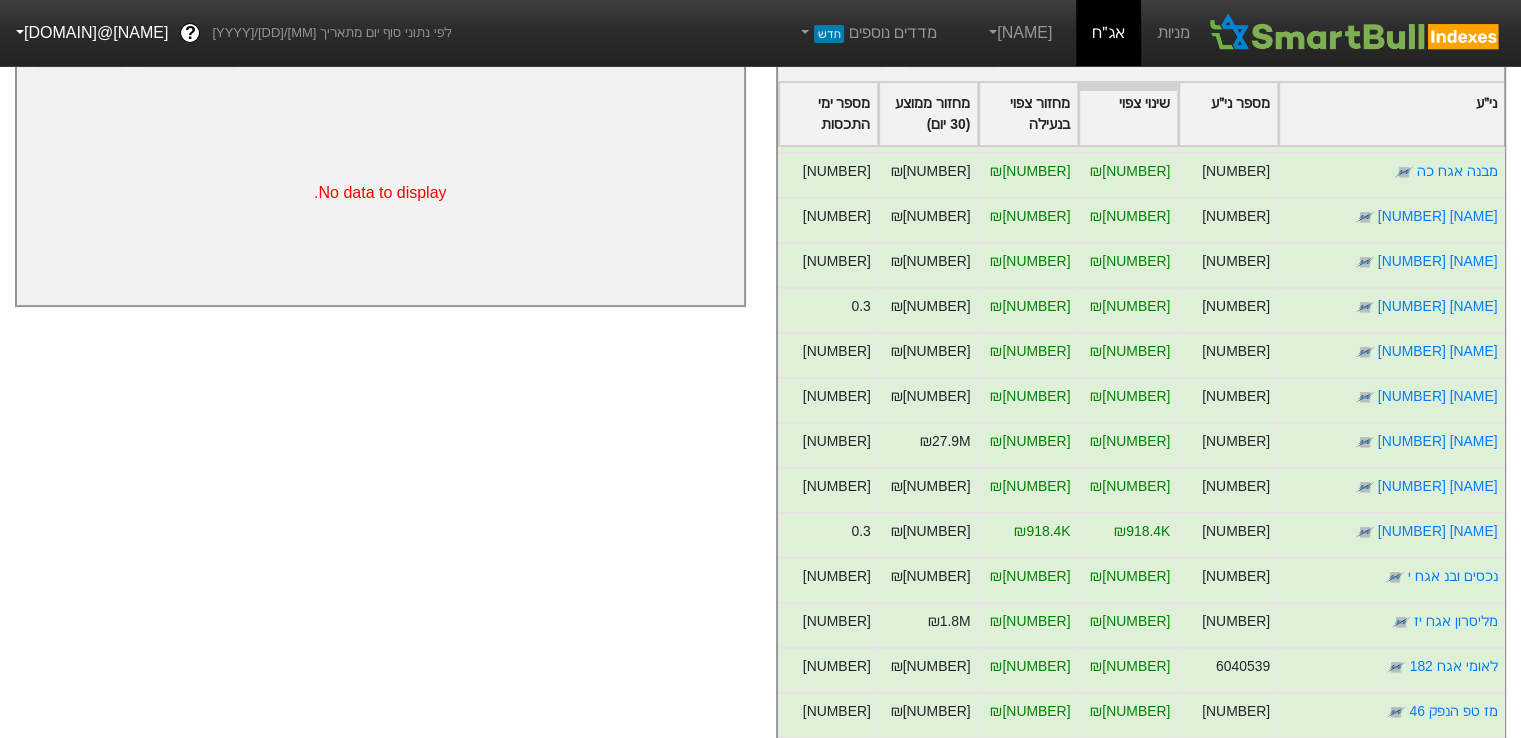 type 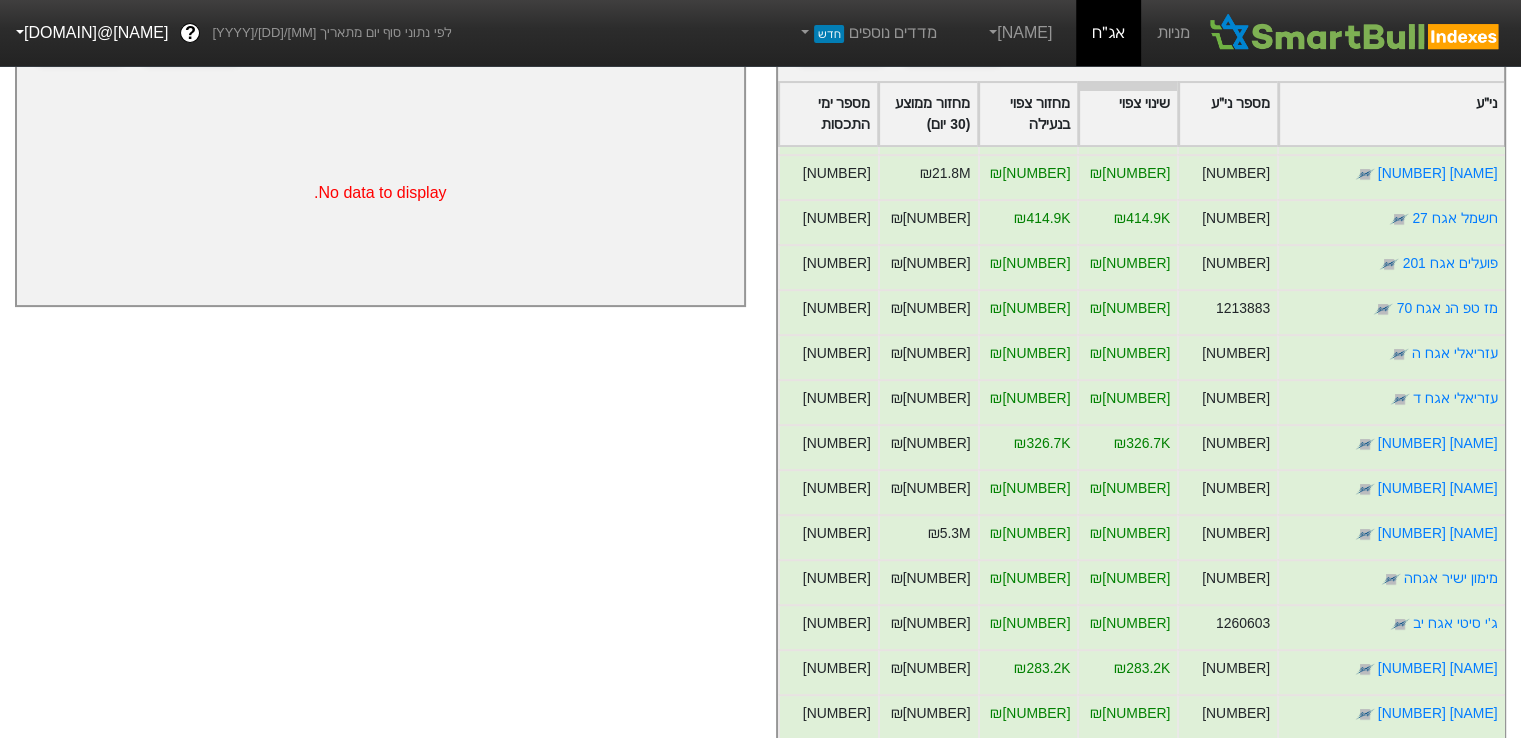 scroll, scrollTop: 1200, scrollLeft: 0, axis: vertical 